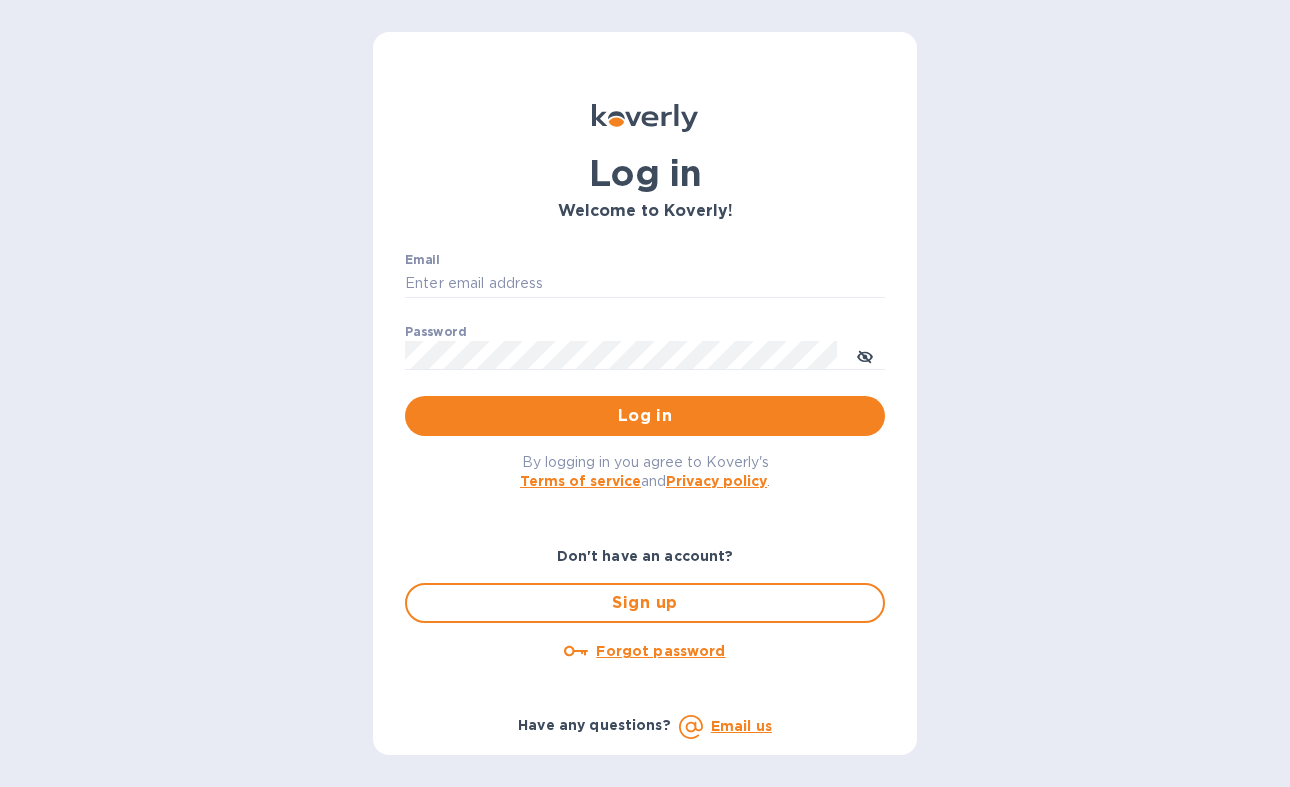 scroll, scrollTop: 0, scrollLeft: 0, axis: both 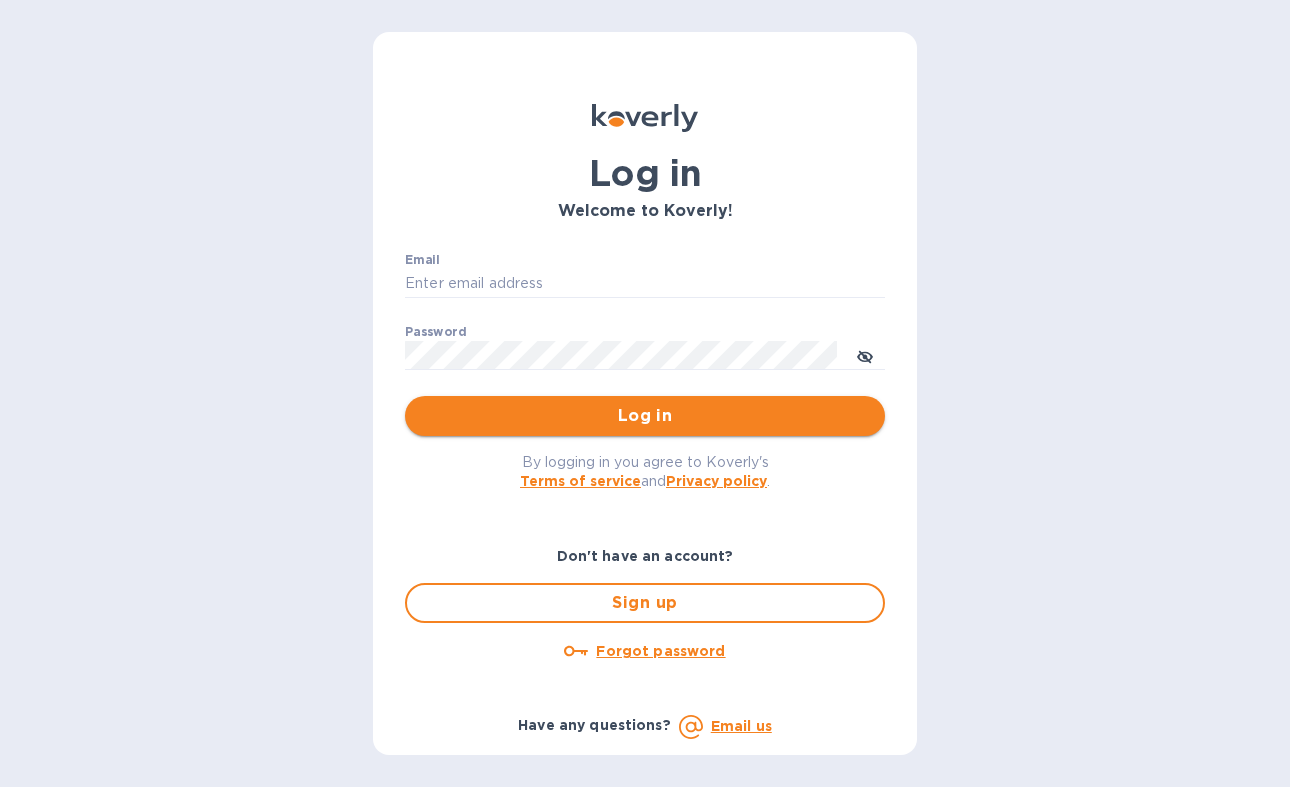 type on "[EMAIL]" 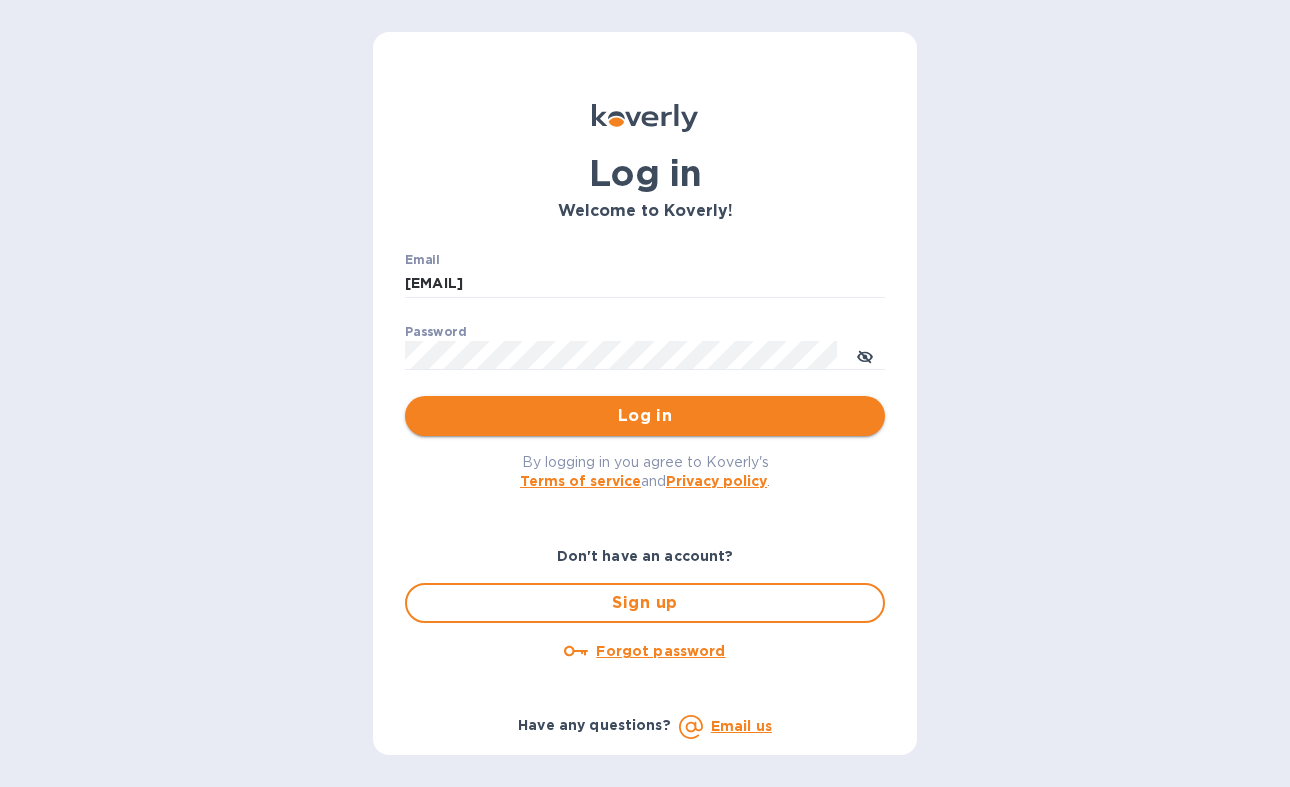 click on "Log in" at bounding box center (645, 416) 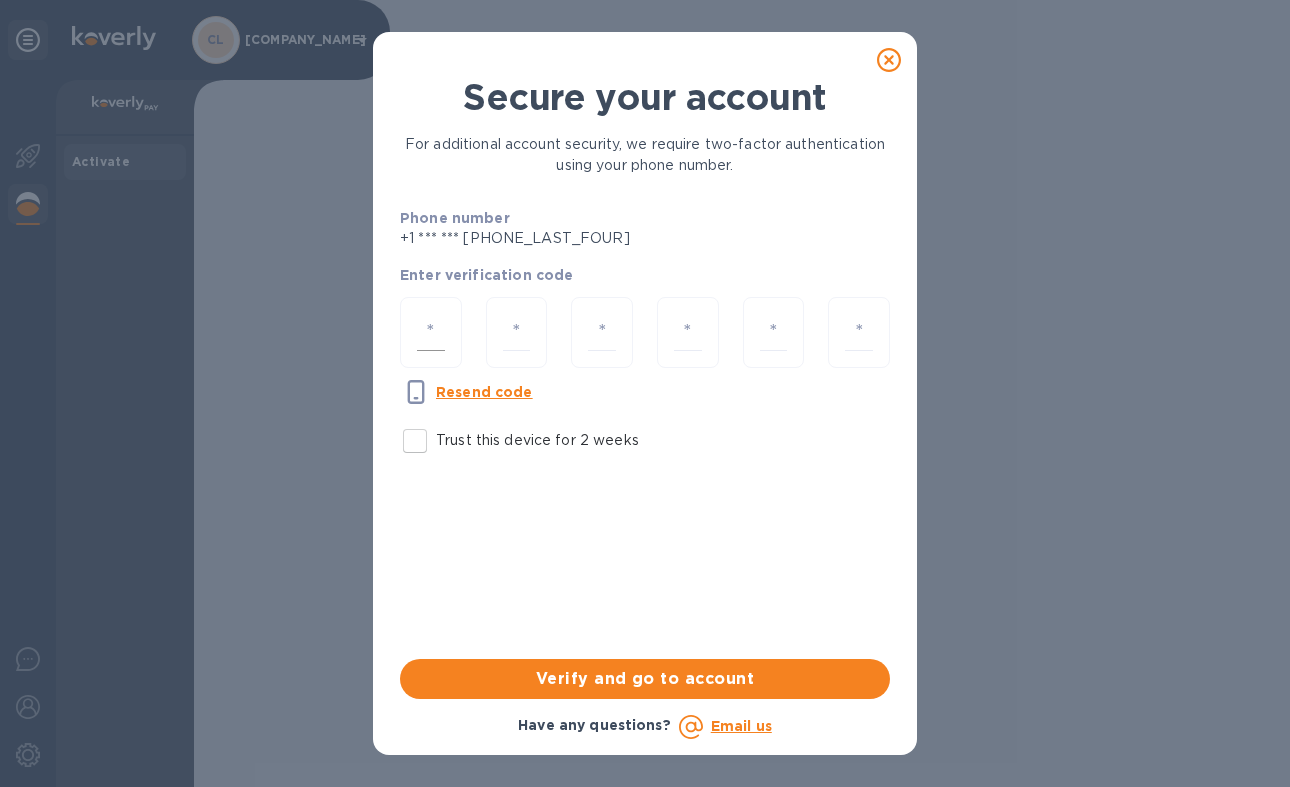 click at bounding box center [431, 332] 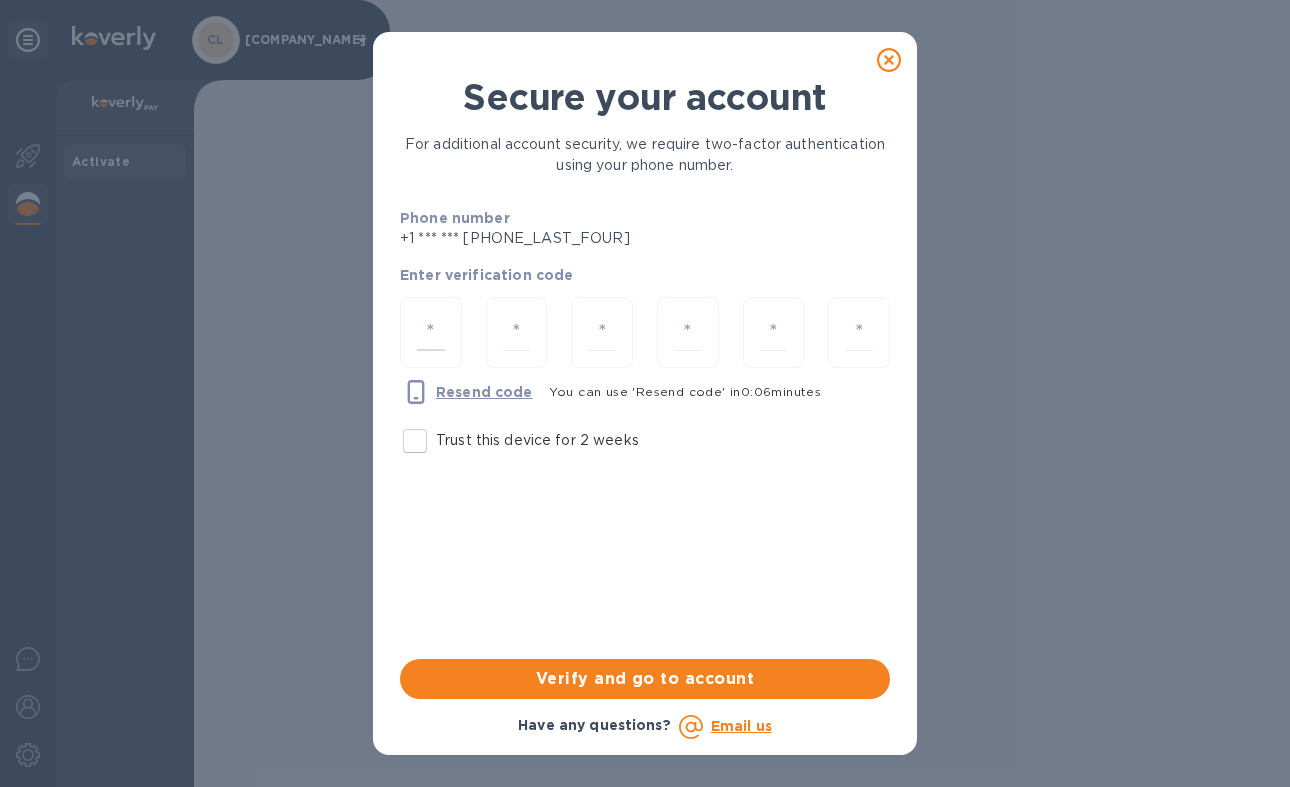 type on "3" 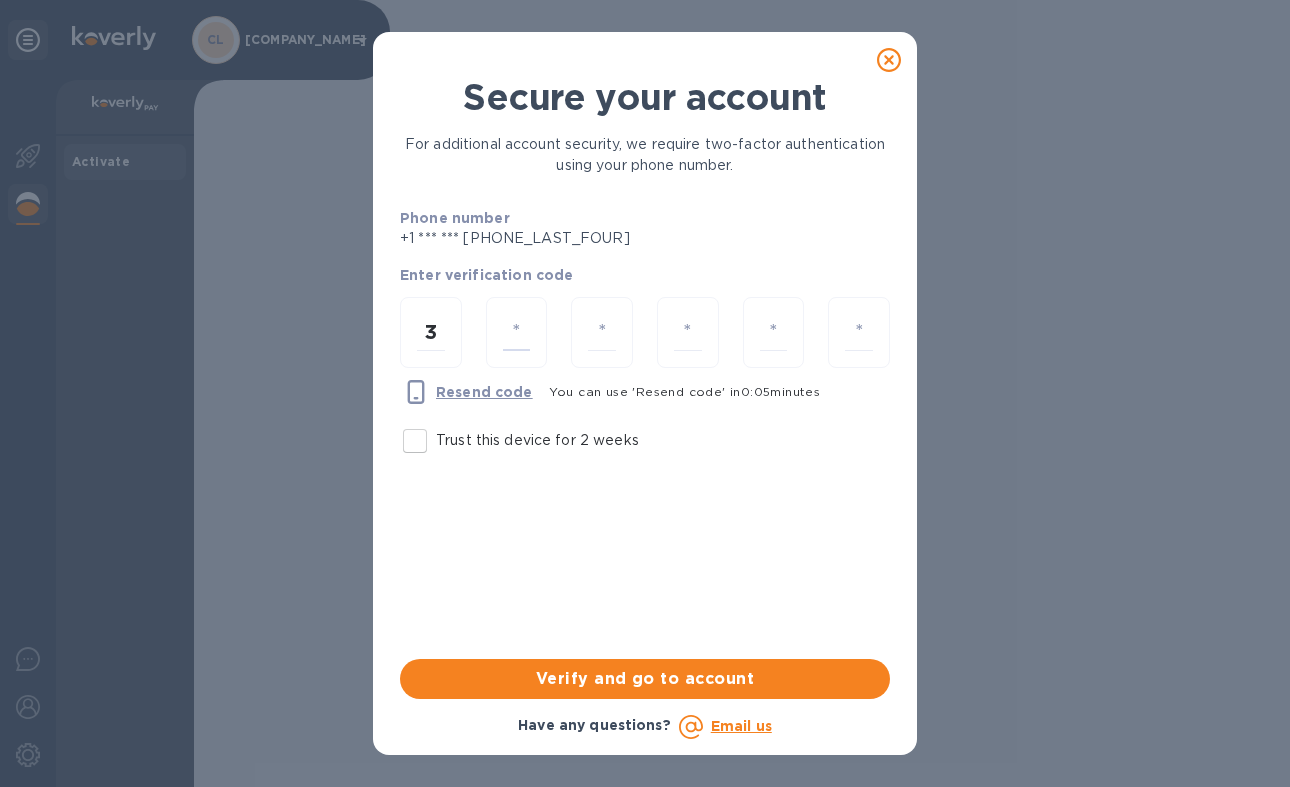 type on "7" 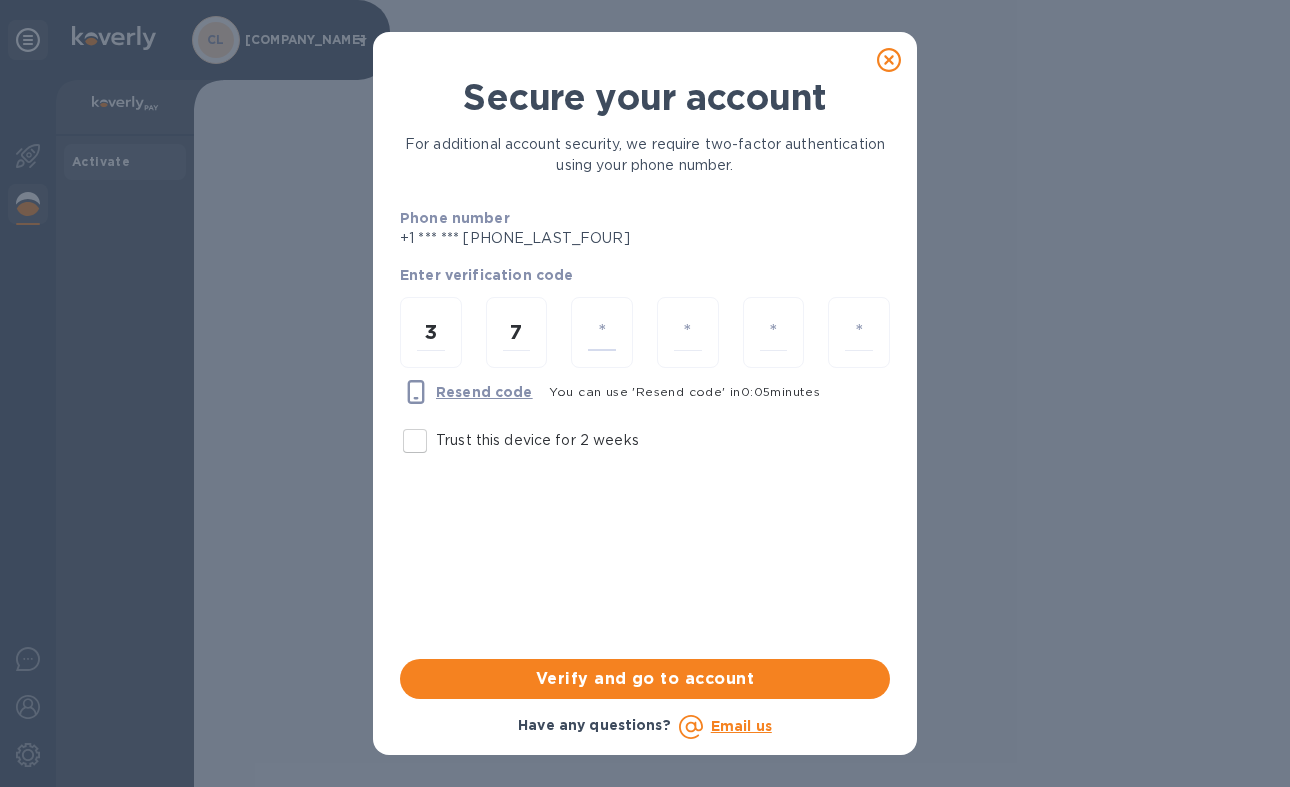 type on "3" 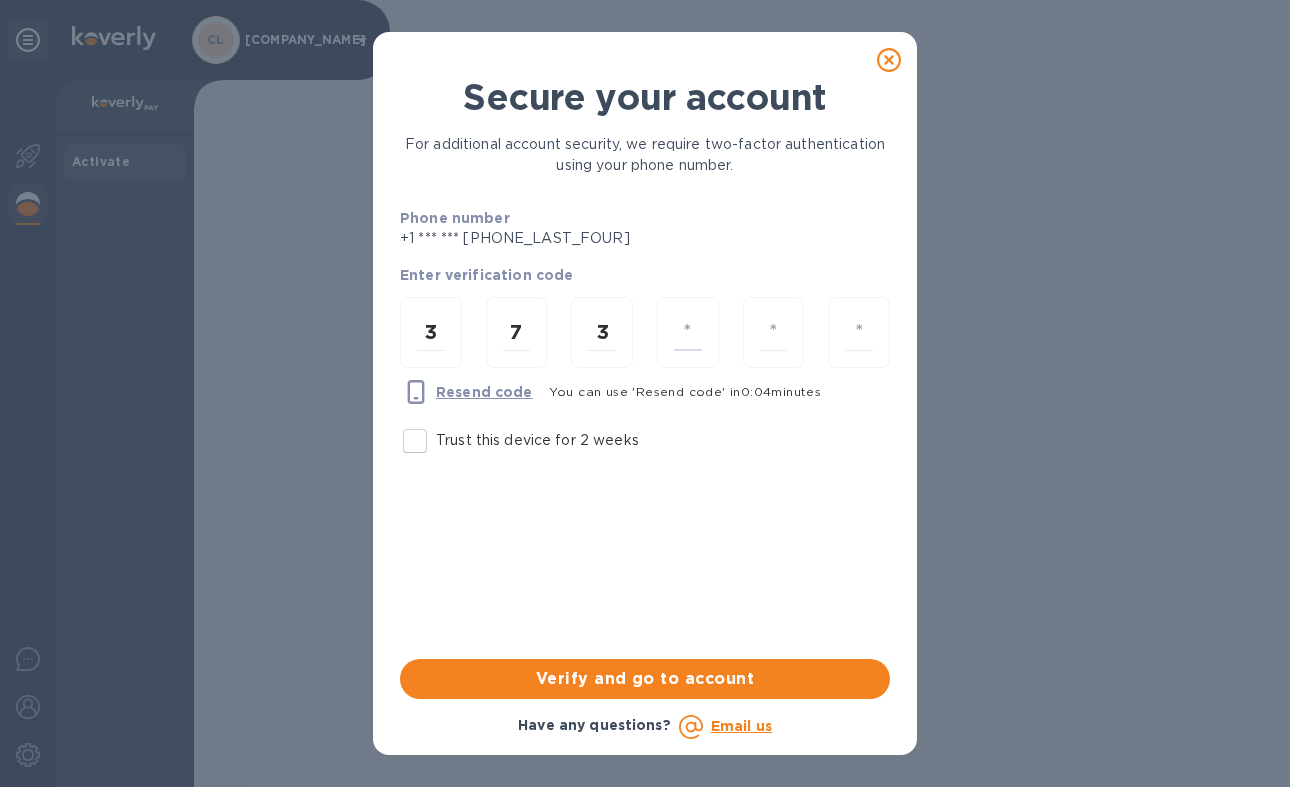 type on "9" 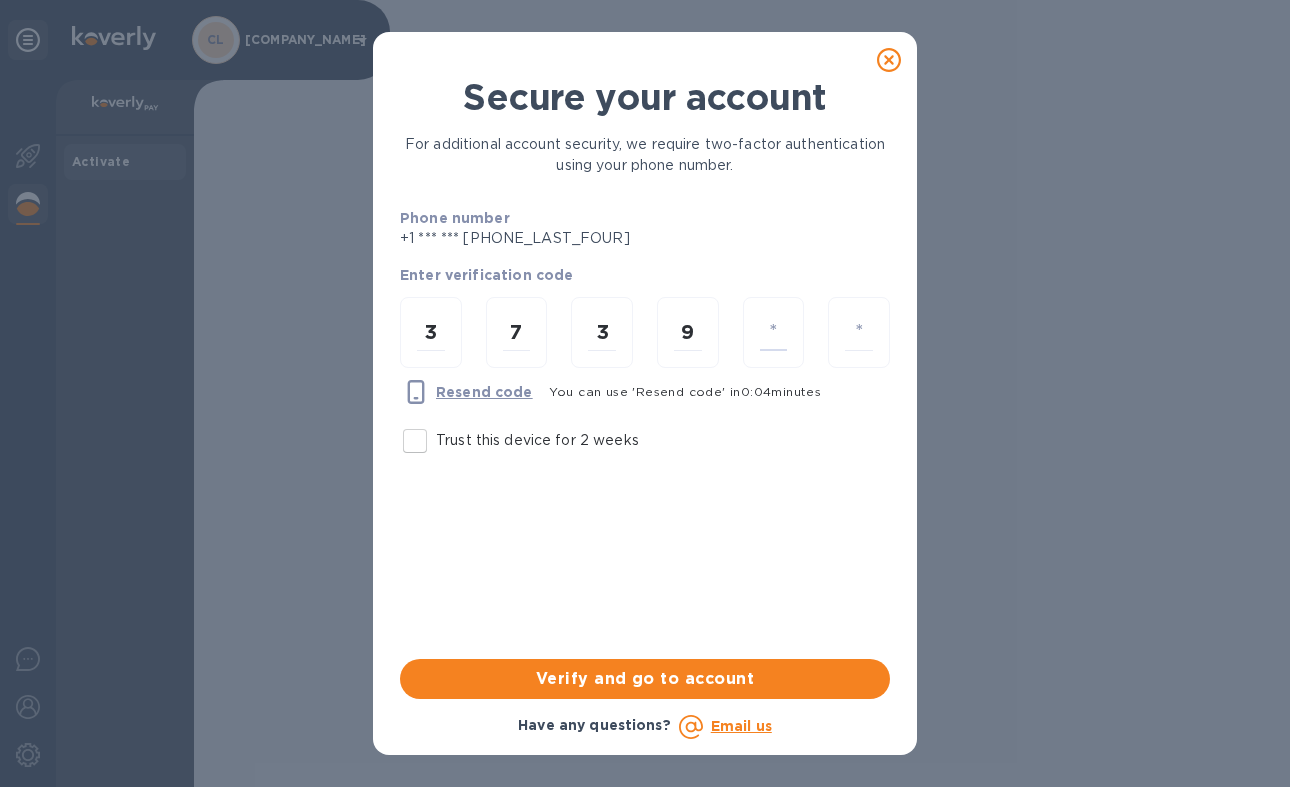type on "5" 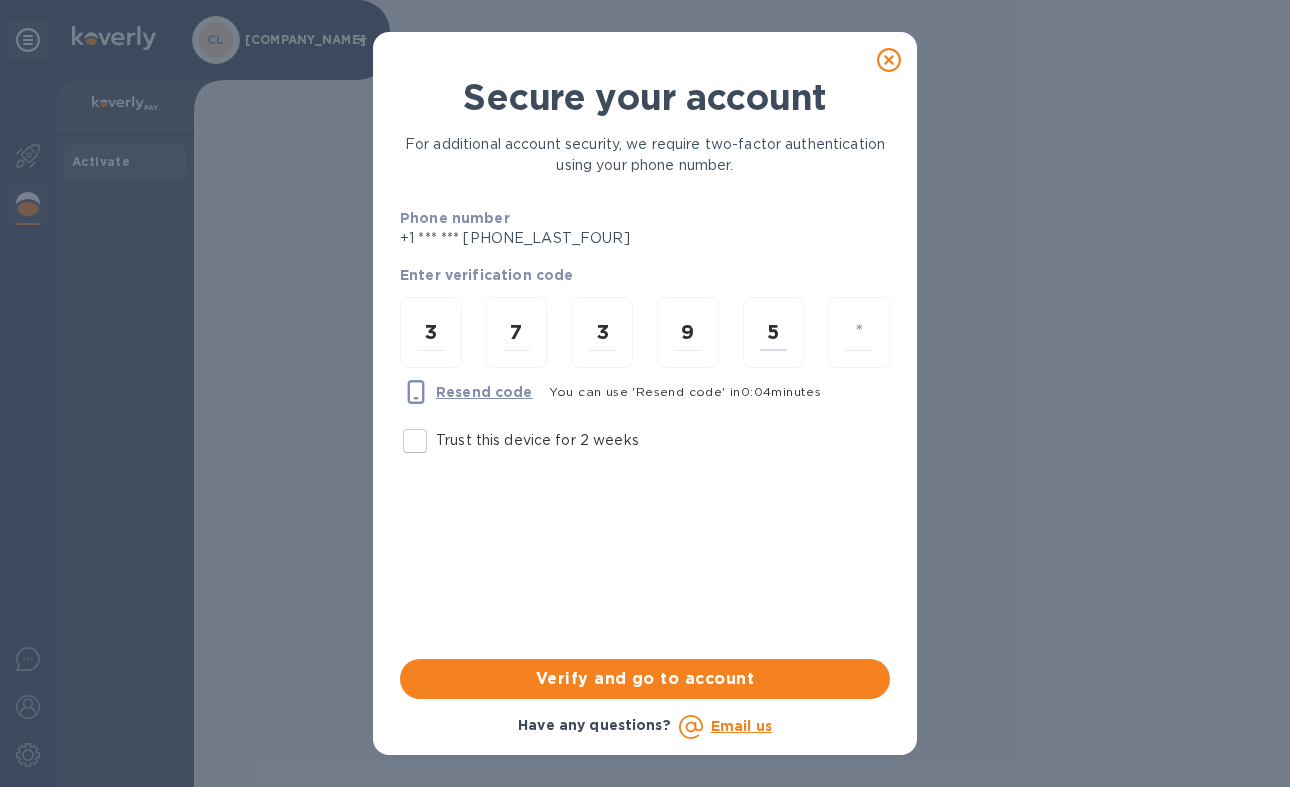 type on "5" 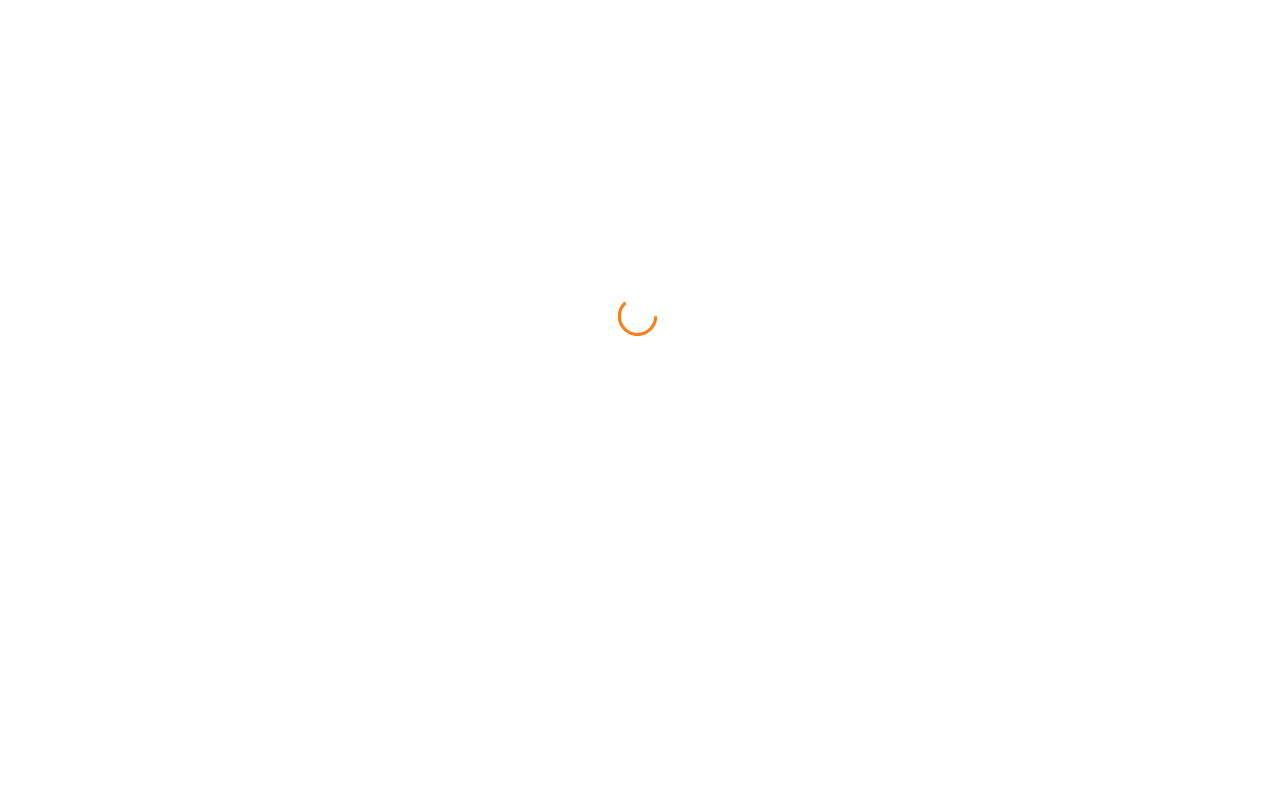 scroll, scrollTop: 0, scrollLeft: 0, axis: both 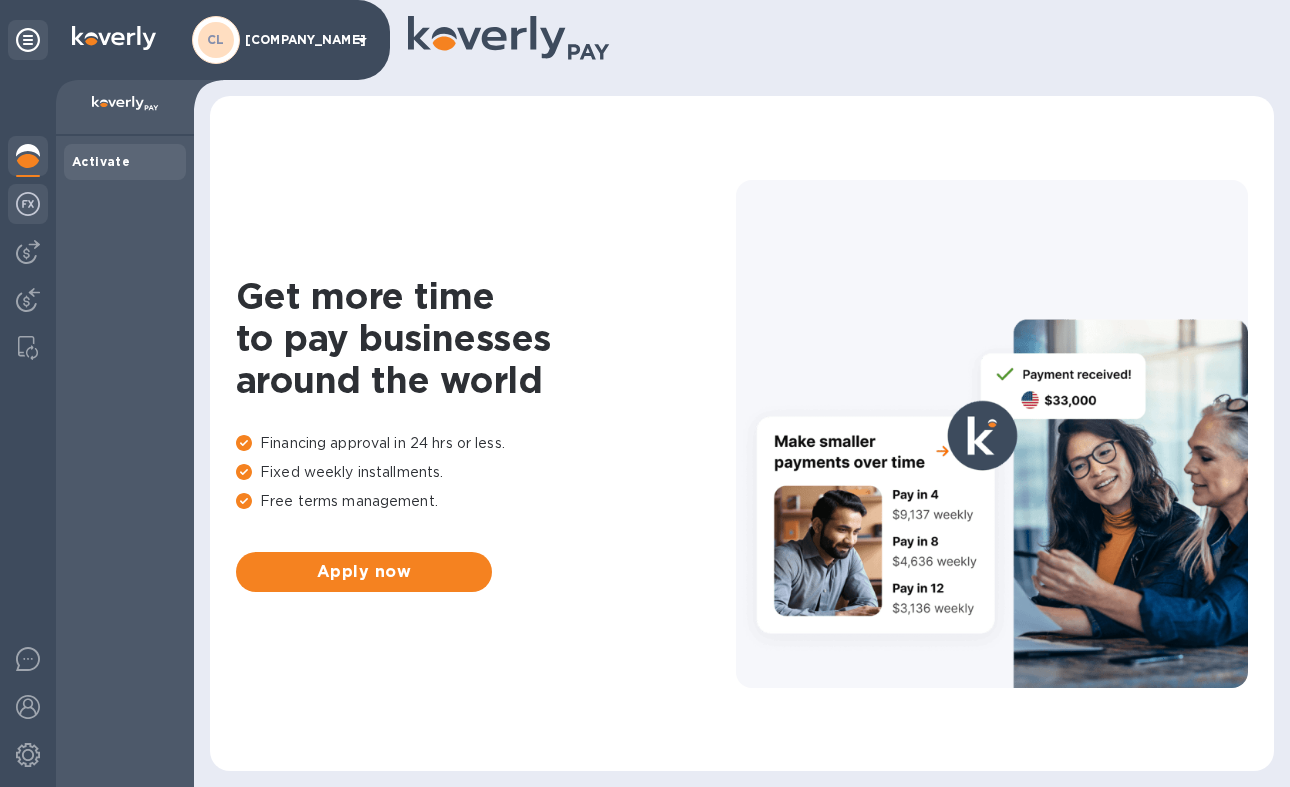 click at bounding box center [28, 204] 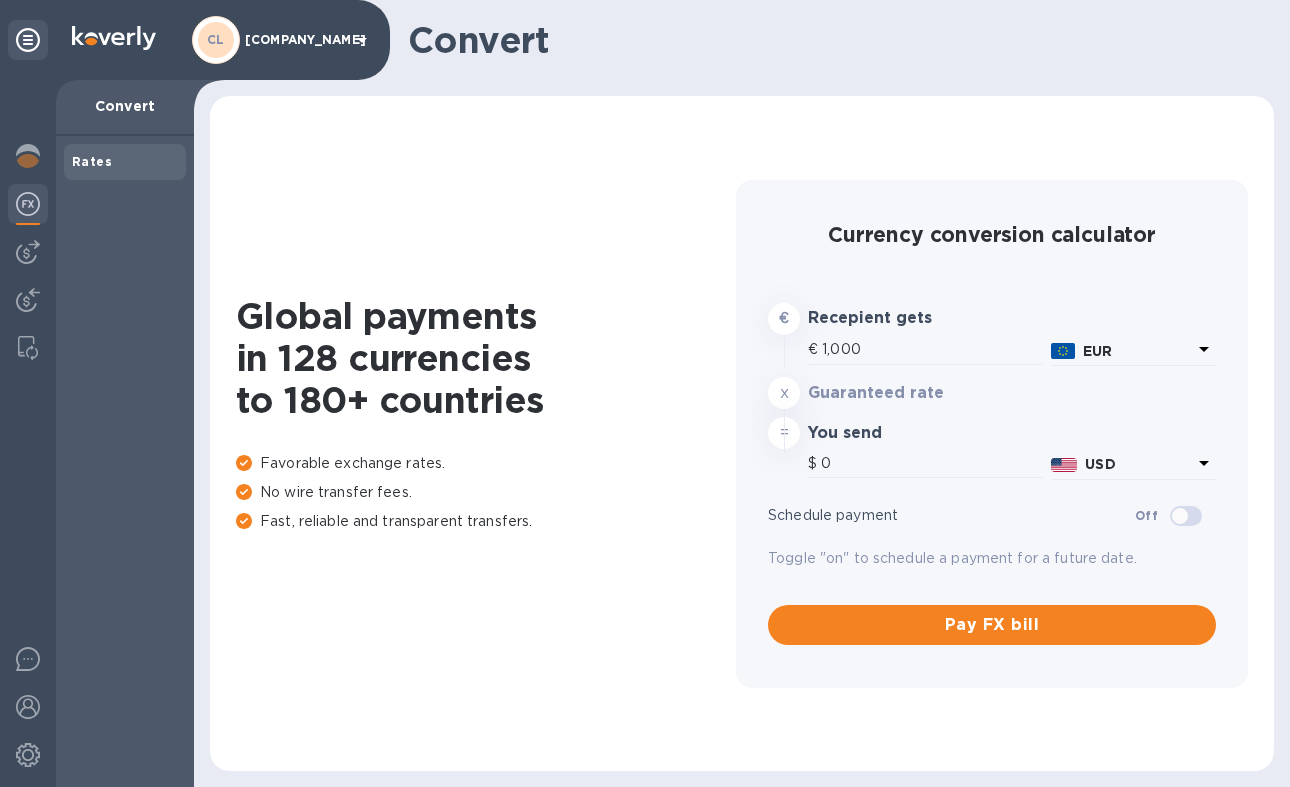 type on "1,165.9" 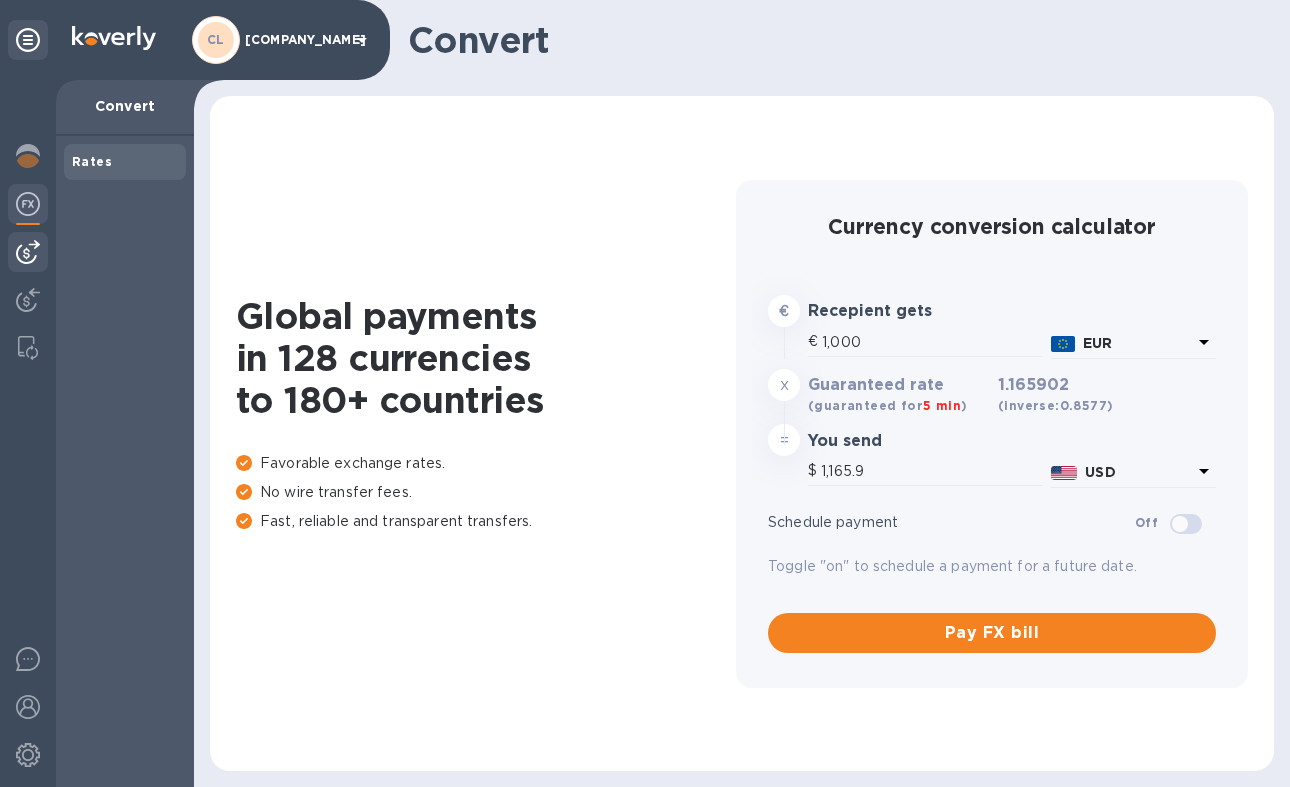 click at bounding box center [28, 252] 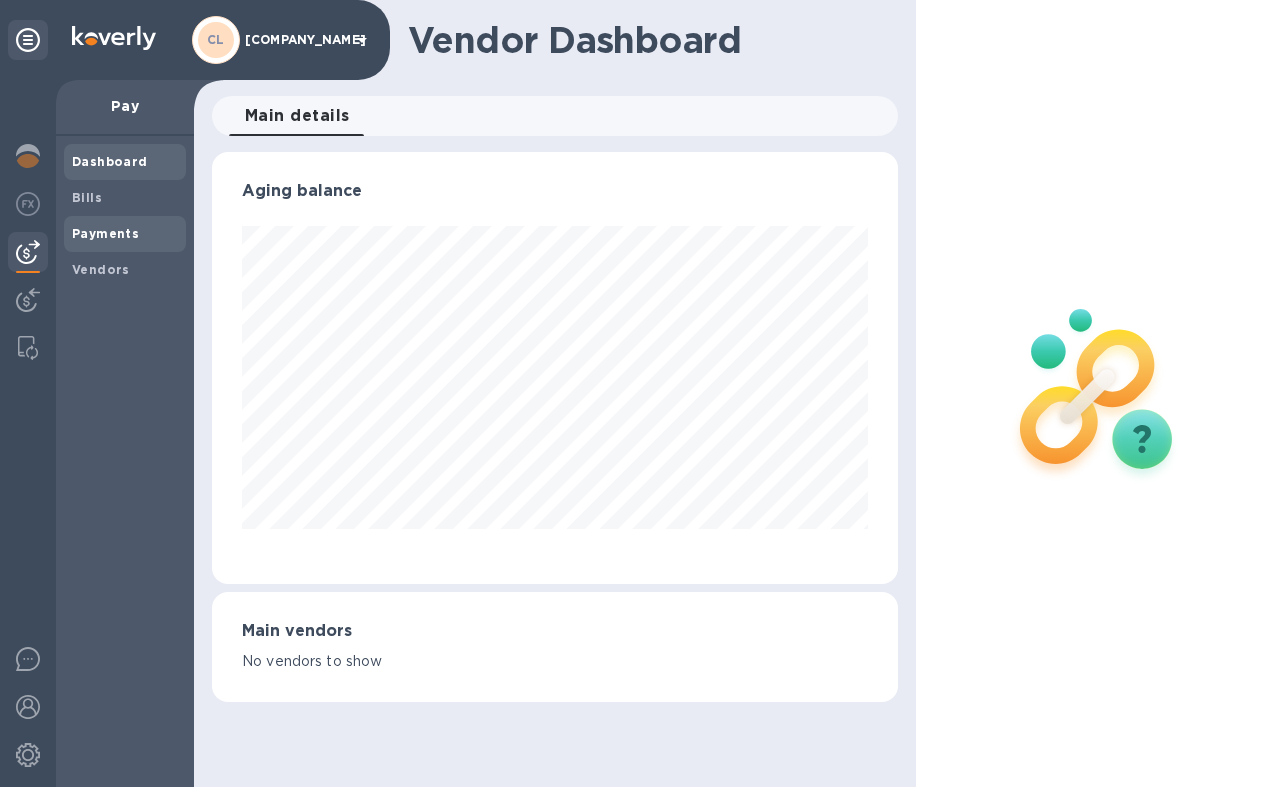 scroll, scrollTop: 999568, scrollLeft: 999314, axis: both 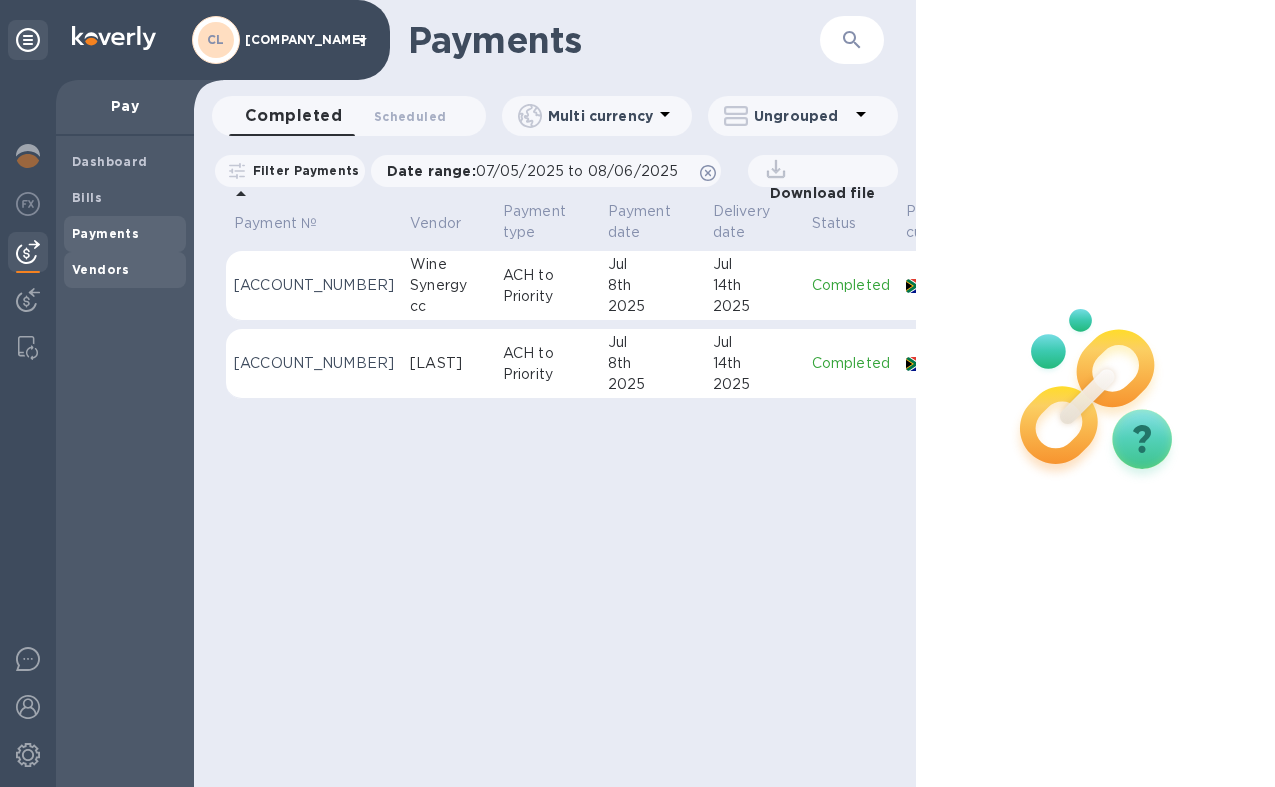 click on "Vendors" at bounding box center (101, 270) 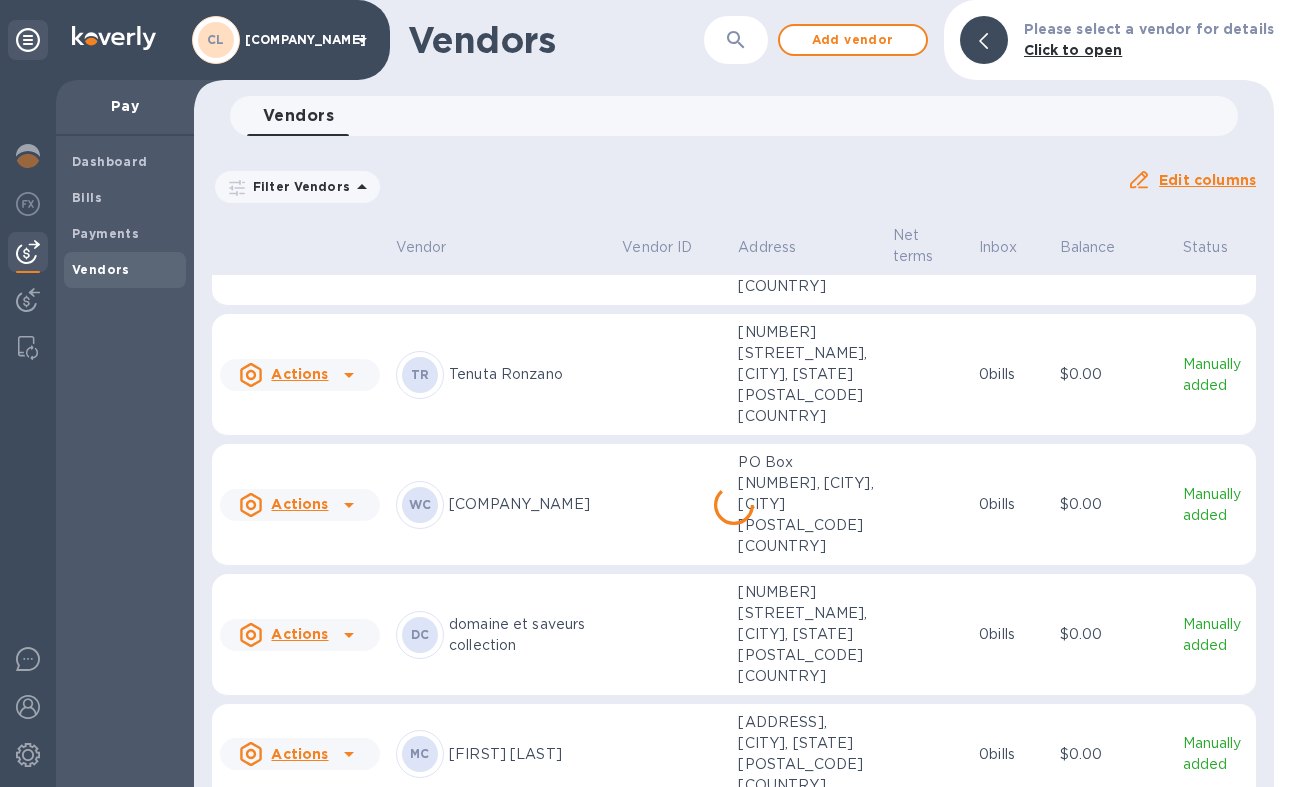 scroll, scrollTop: 767, scrollLeft: 0, axis: vertical 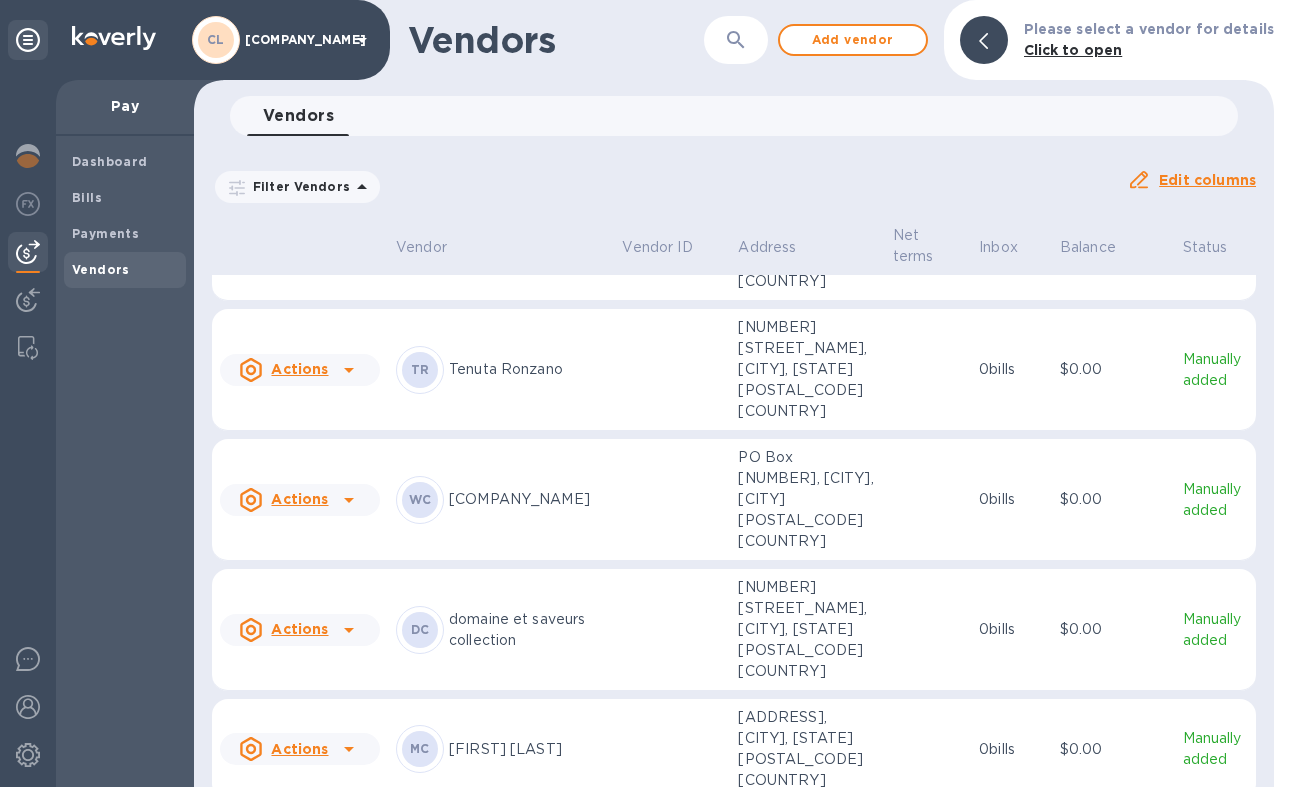 click 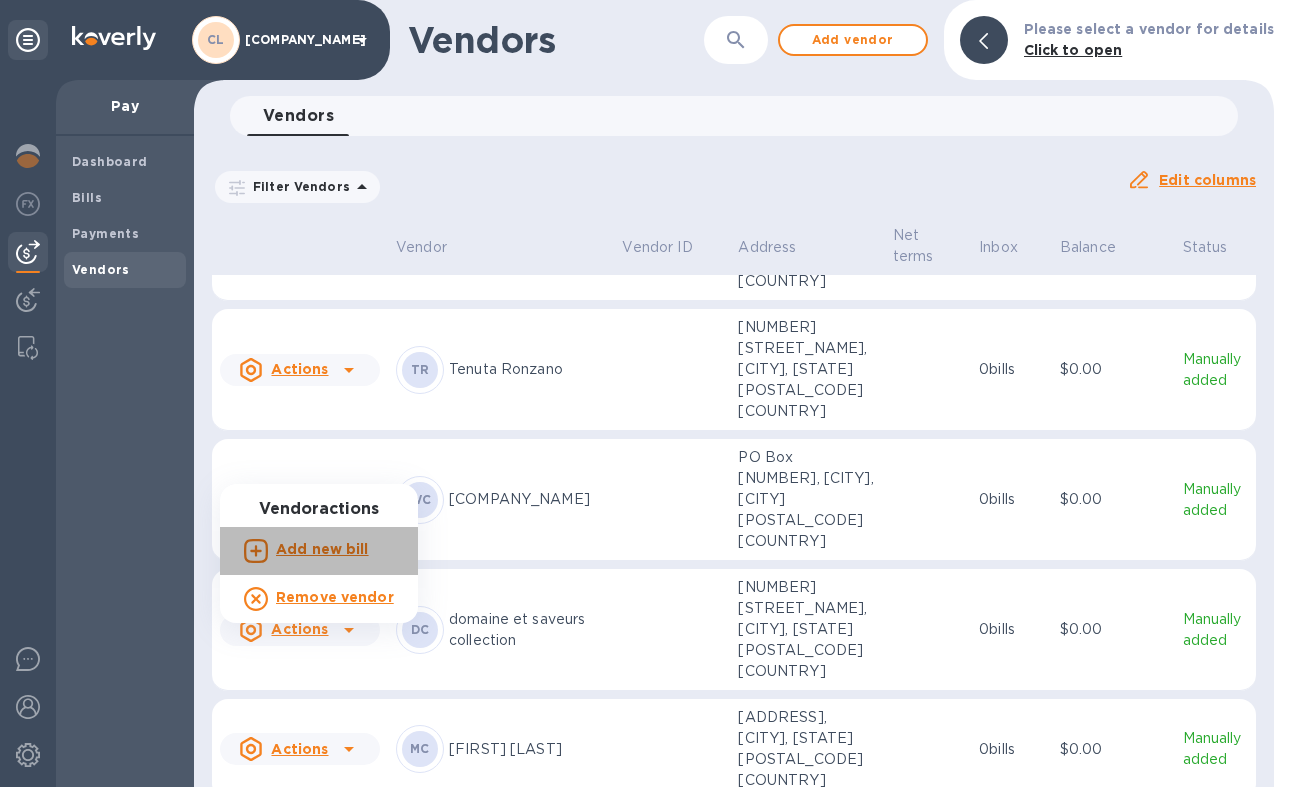 click on "Add new bill" at bounding box center [322, 549] 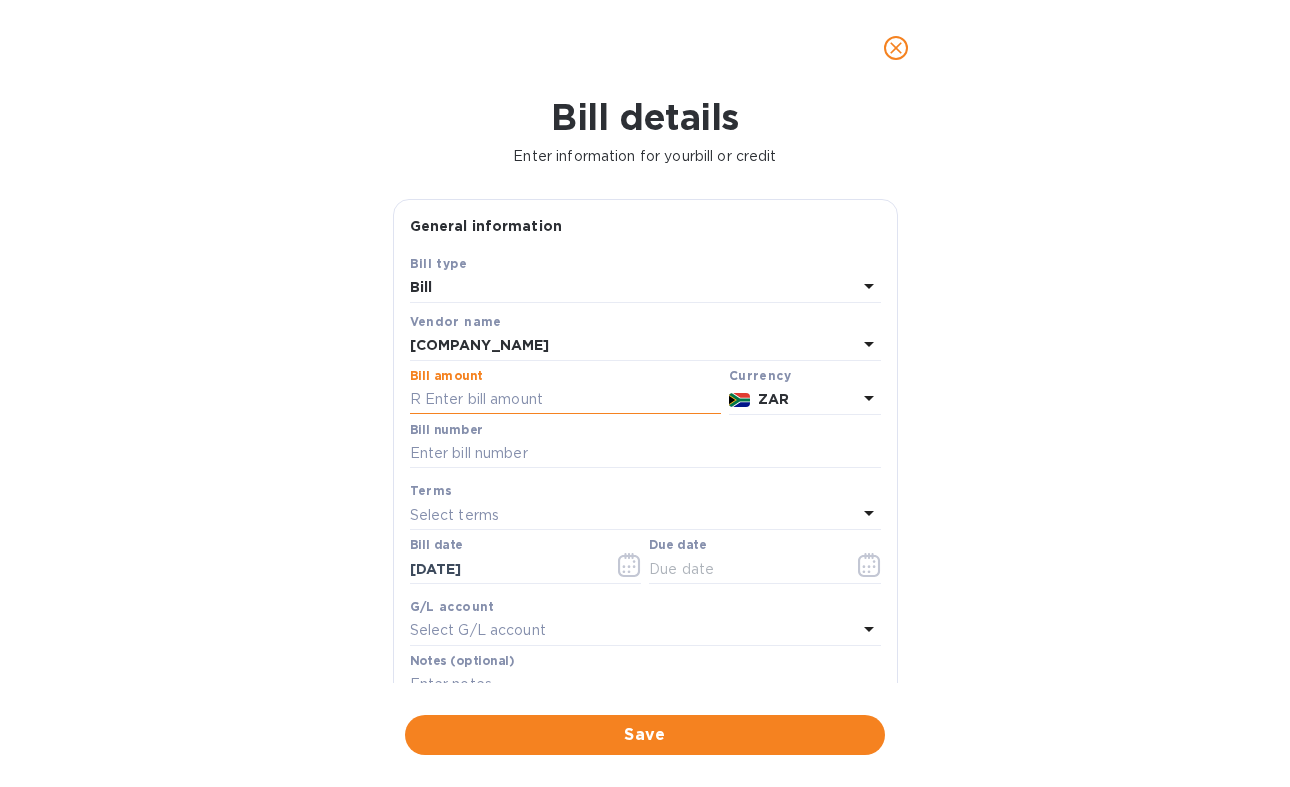 click at bounding box center [565, 400] 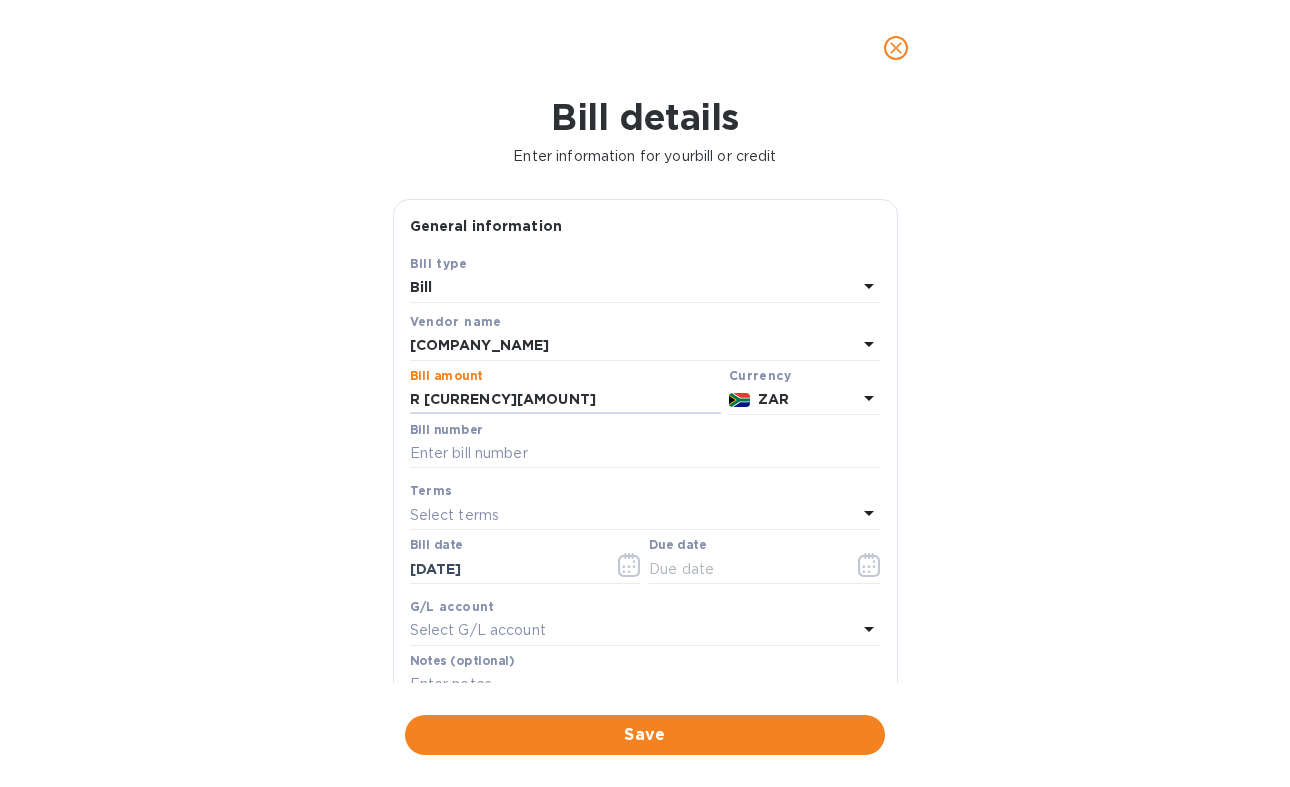 type on "[CURRENCY][AMOUNT]" 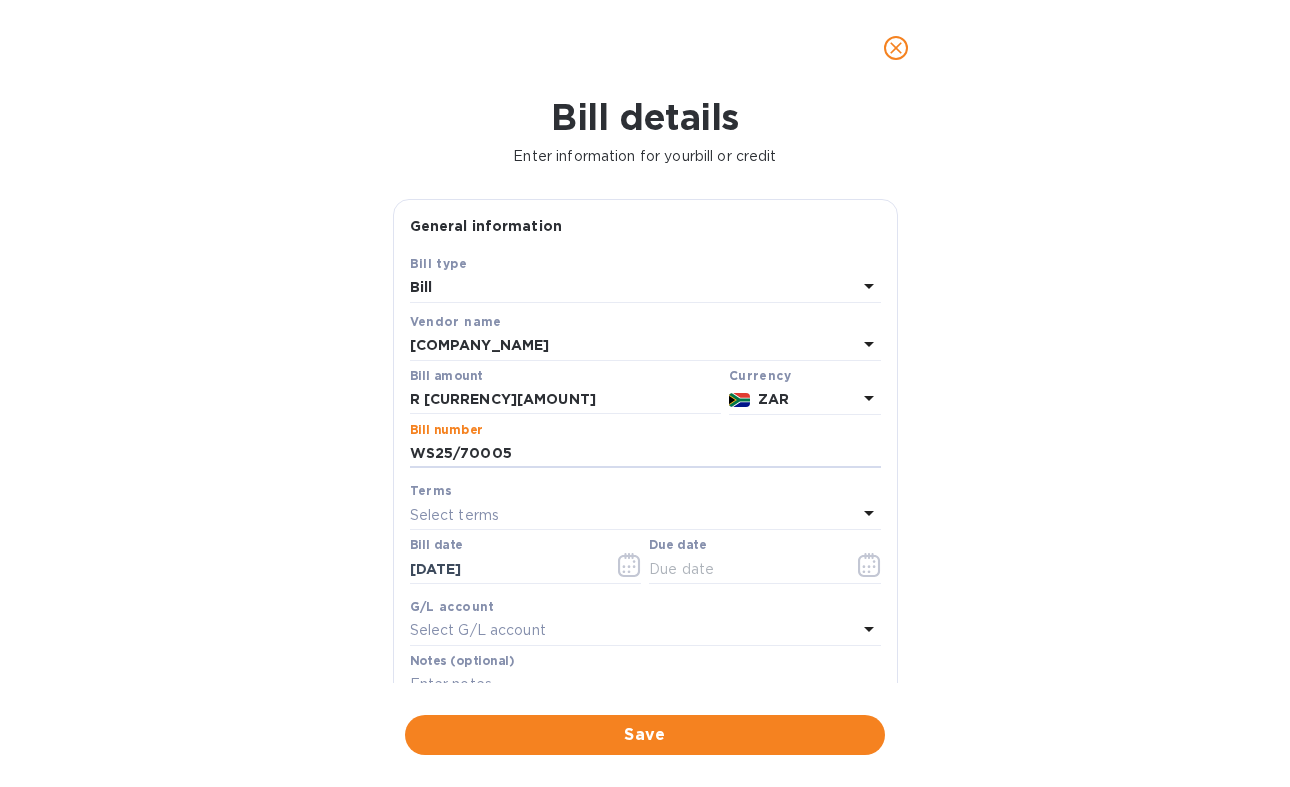 type on "WS25/70005" 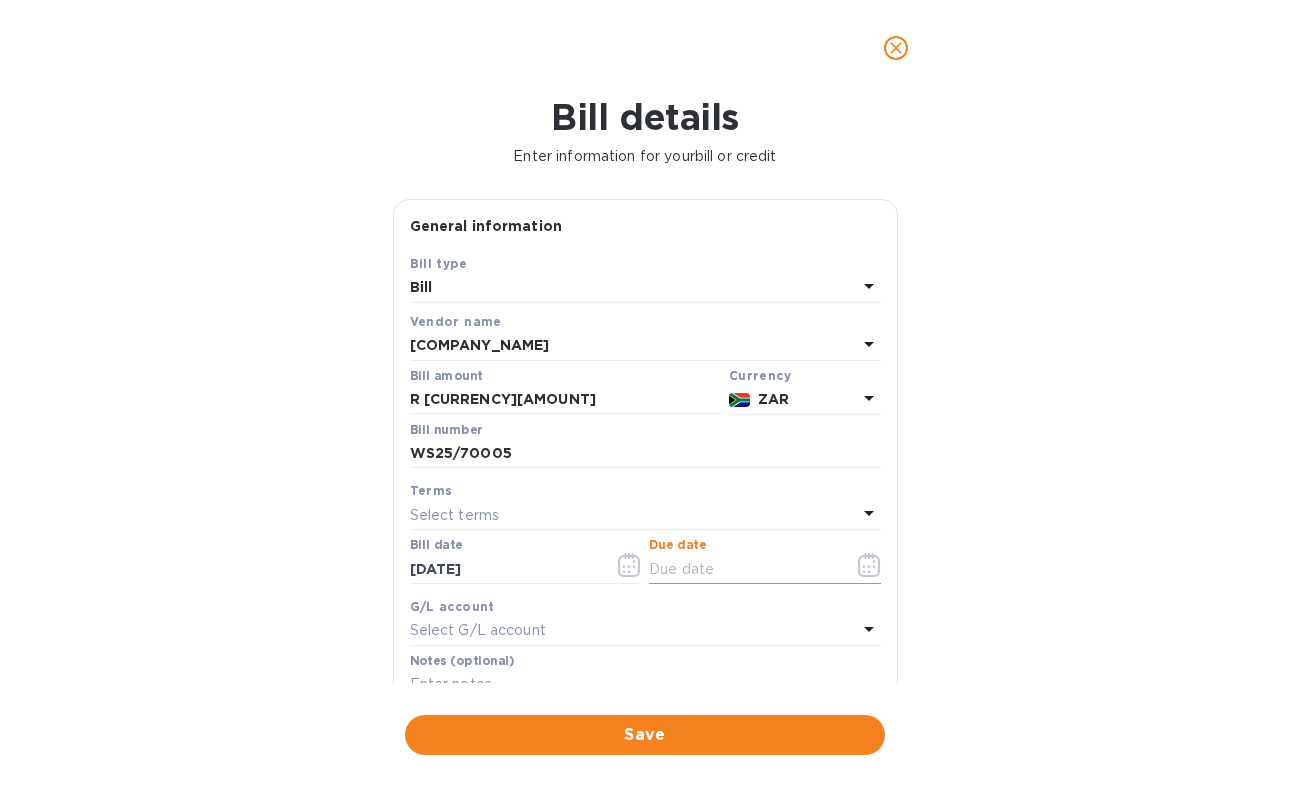 click at bounding box center (743, 569) 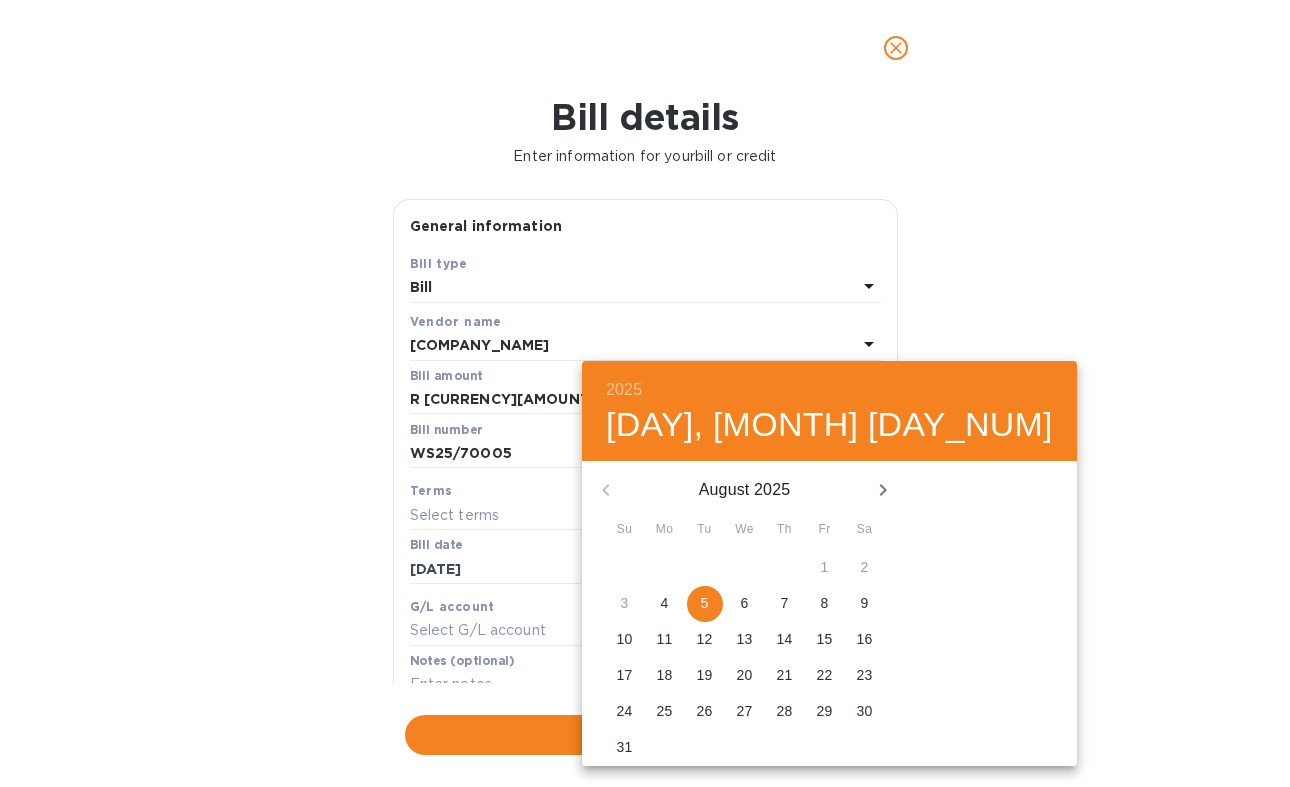 click on "5" at bounding box center (705, 603) 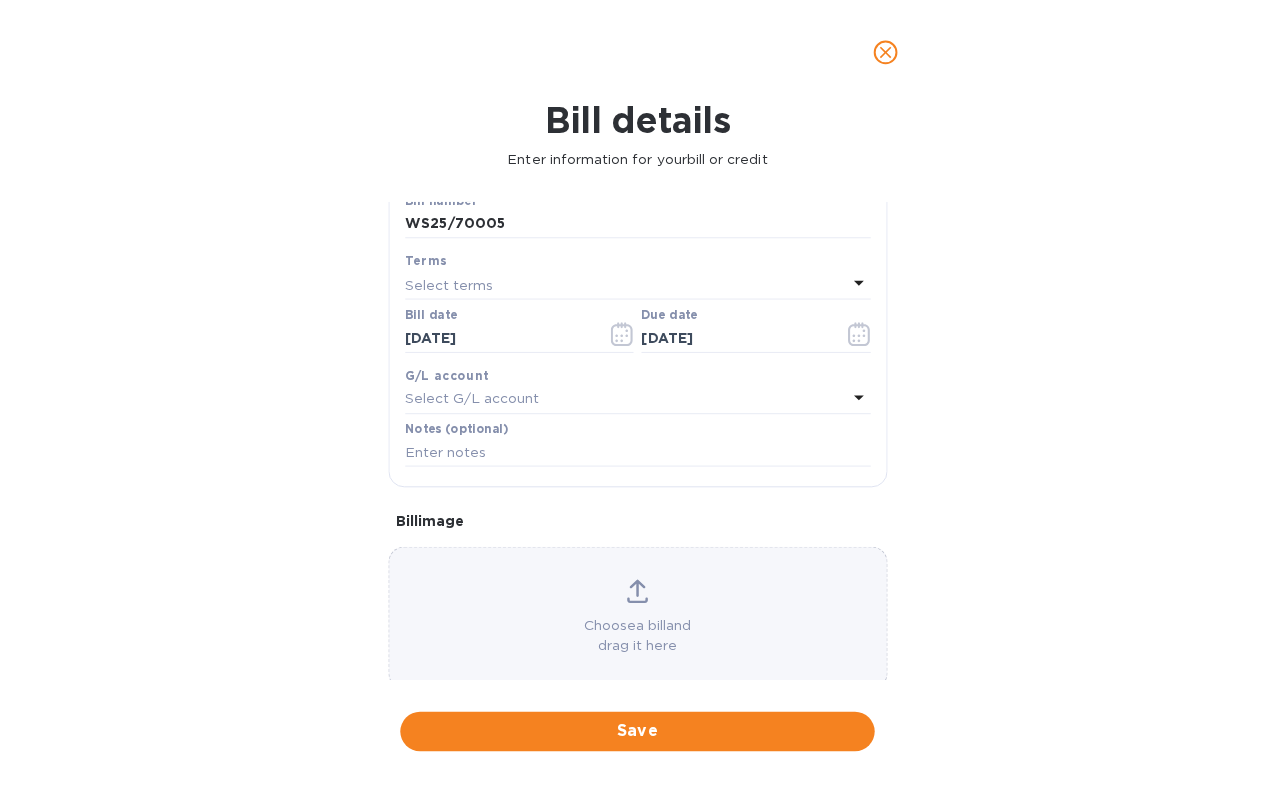 scroll, scrollTop: 326, scrollLeft: 0, axis: vertical 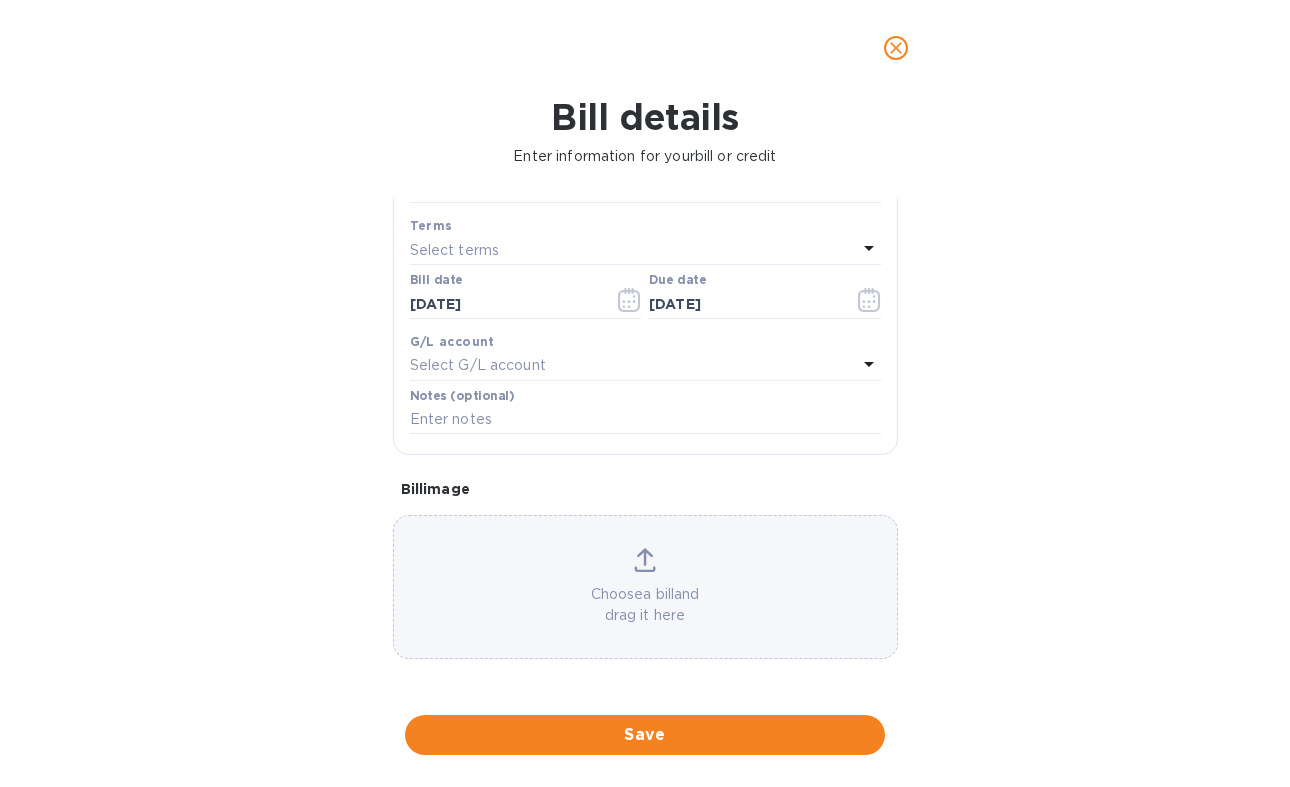 click on "Select G/L account" at bounding box center [478, 365] 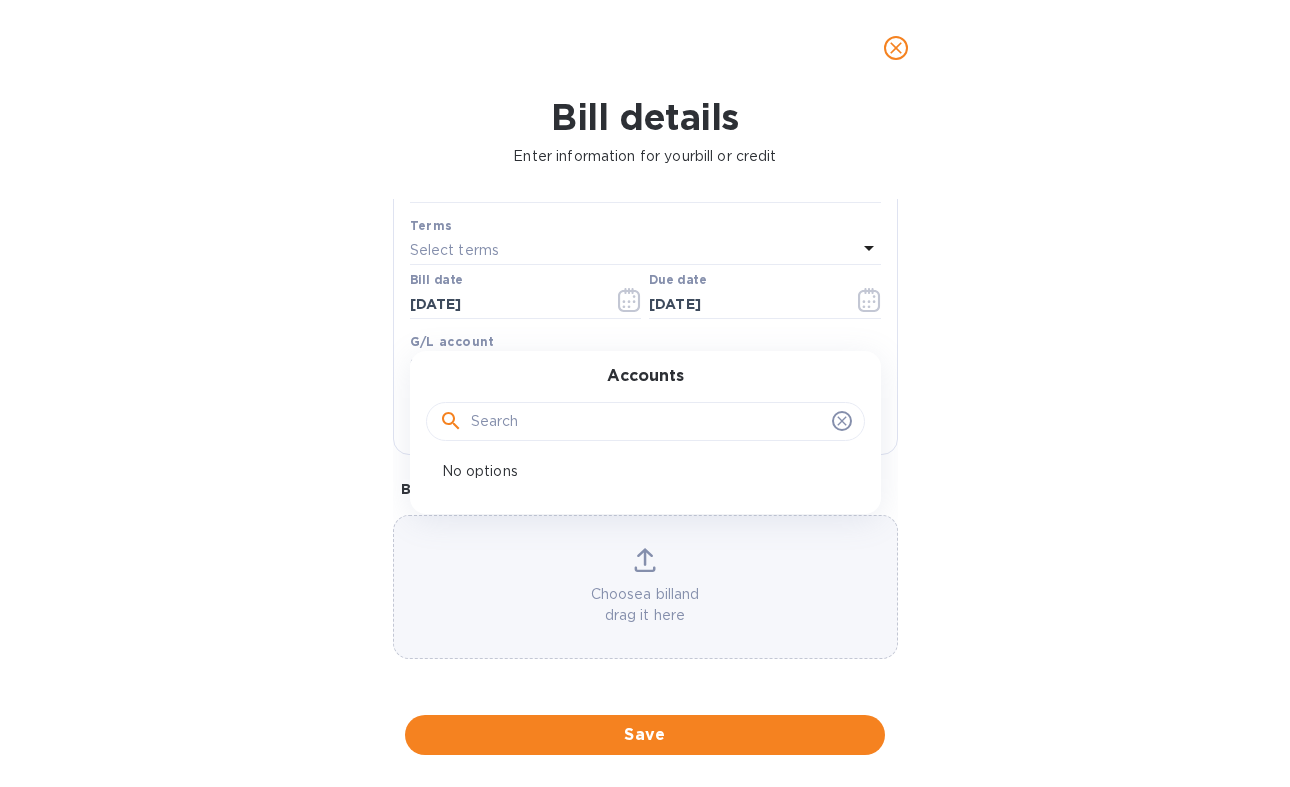 click on "Accounts" at bounding box center (645, 410) 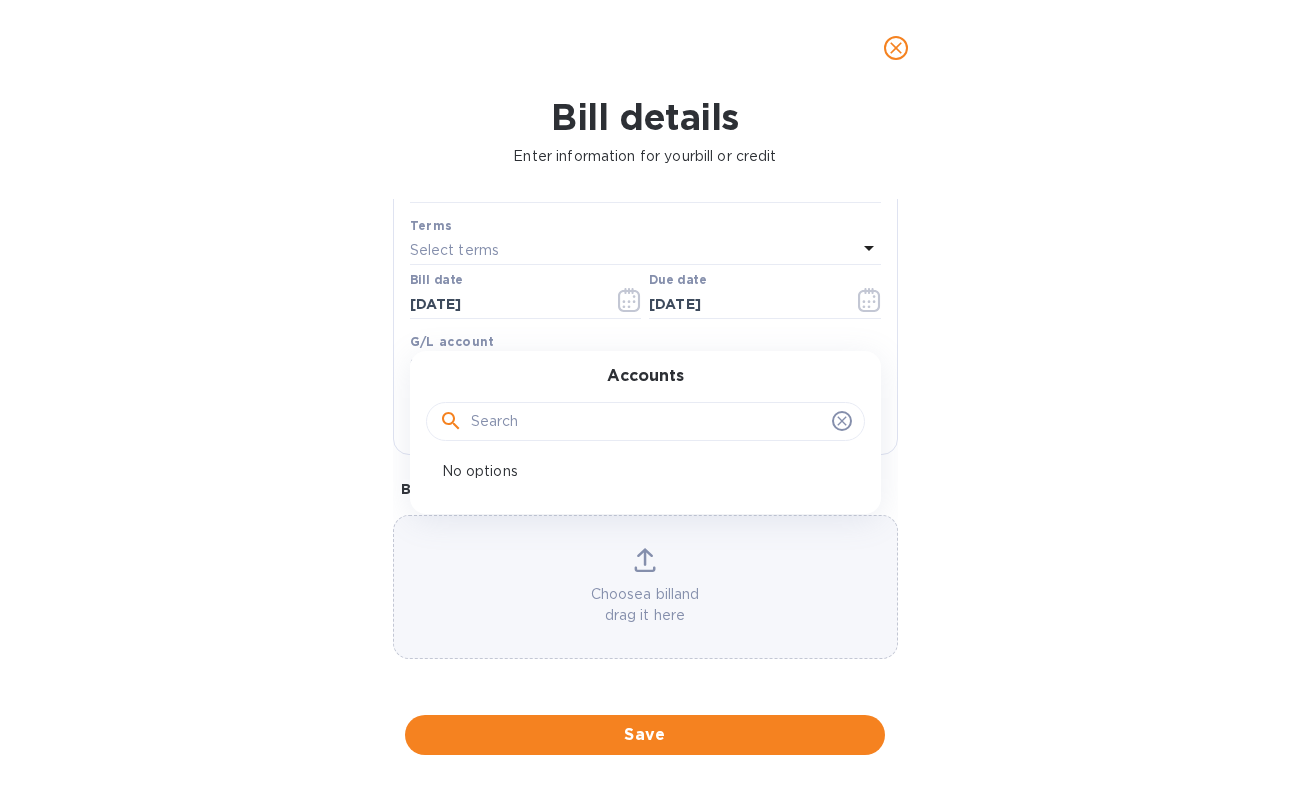 click on "Bill details Enter information for your  bill or credit General information Save Bill type Bill Vendor name Wine Synergy cc Bill amount [CURRENCY] [AMOUNT] Currency ZAR Bill number WS25/70005   Terms Select terms Bill date [DATE]   Due date [DATE]   G/L account Accounts No options Notes (optional)   Bill  image Choose  a bill  and   drag it here Save" at bounding box center [645, 441] 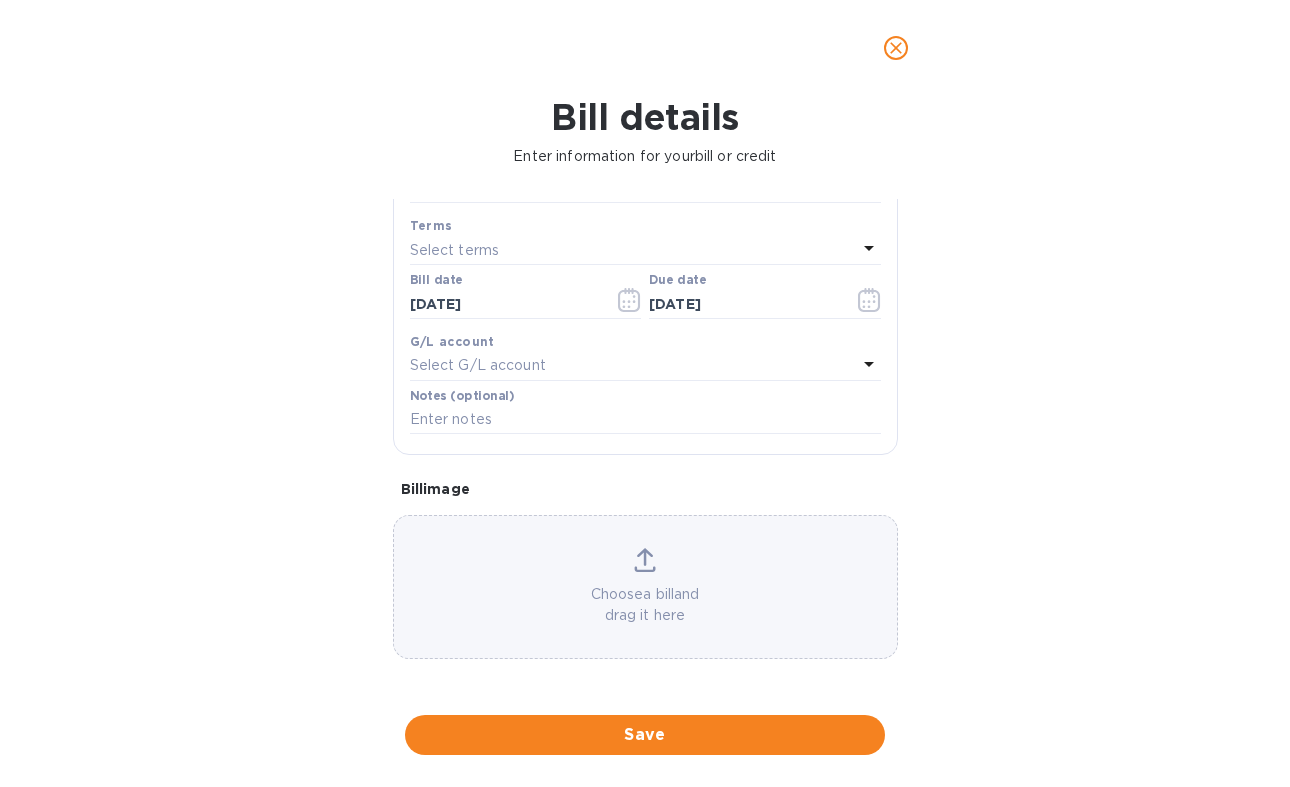 click on "Choose  a bill  and   drag it here" at bounding box center [645, 605] 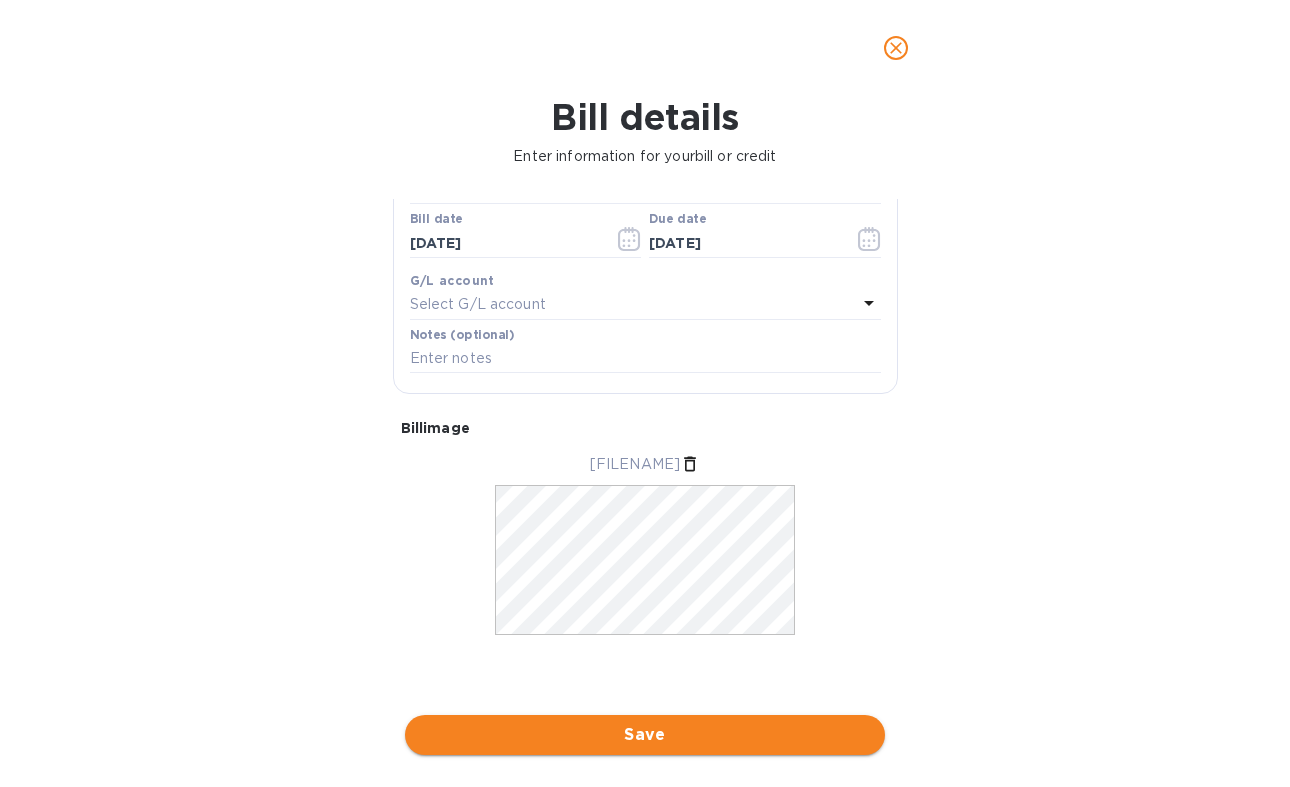 click on "Save" at bounding box center [645, 735] 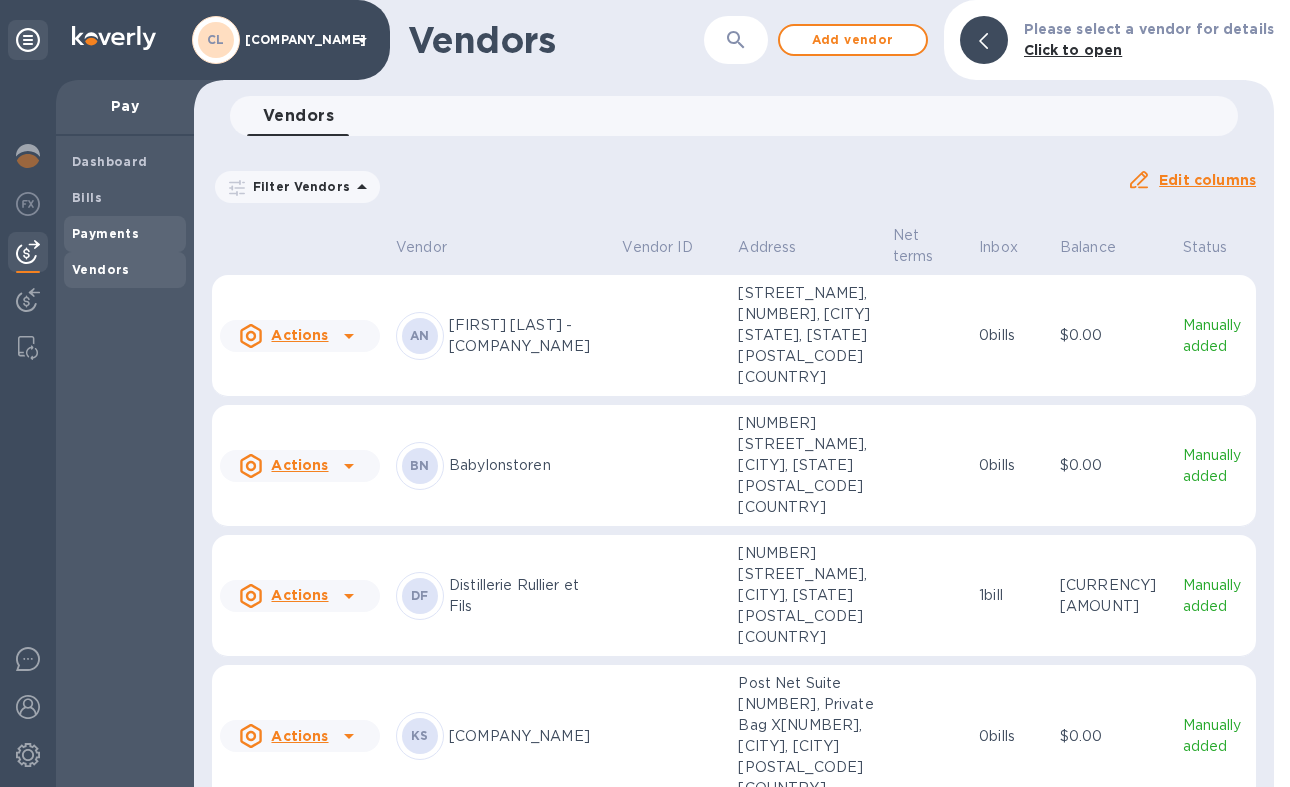 click on "Payments" at bounding box center (105, 234) 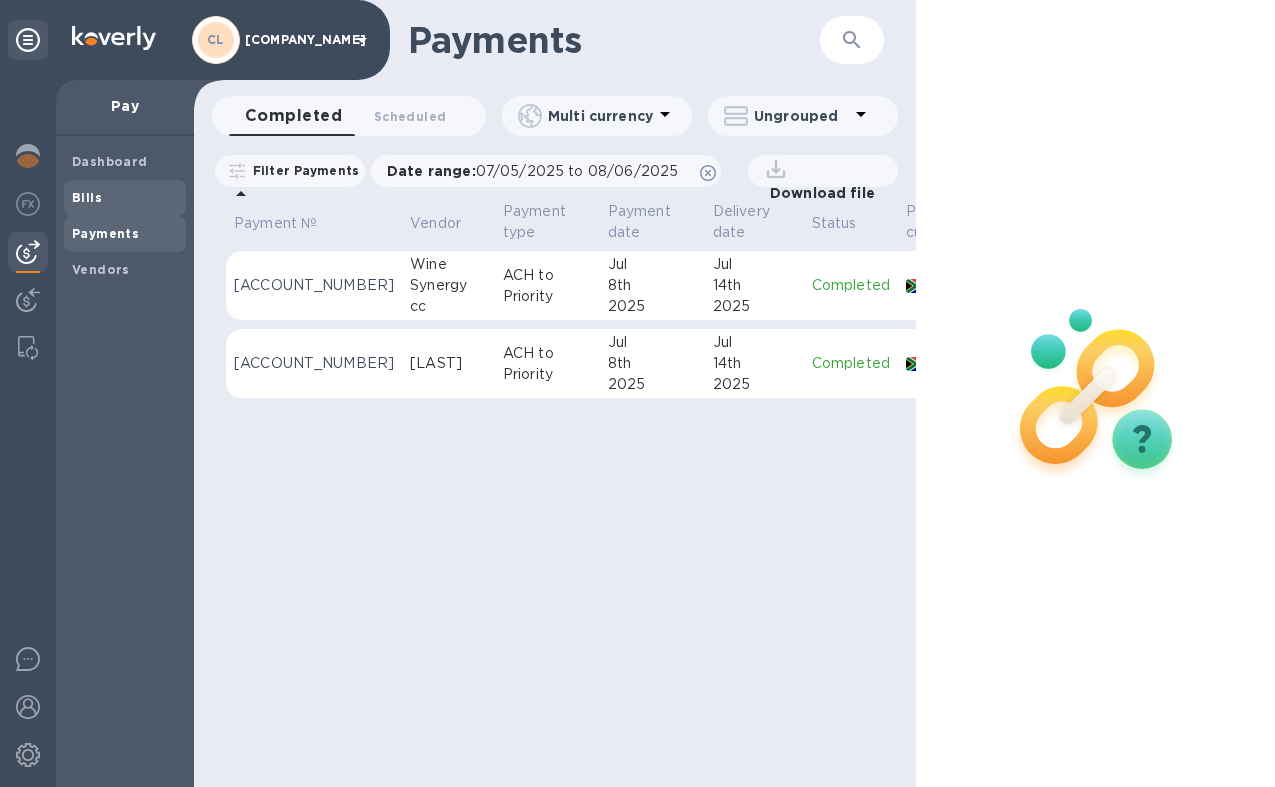 click on "Bills" at bounding box center (125, 198) 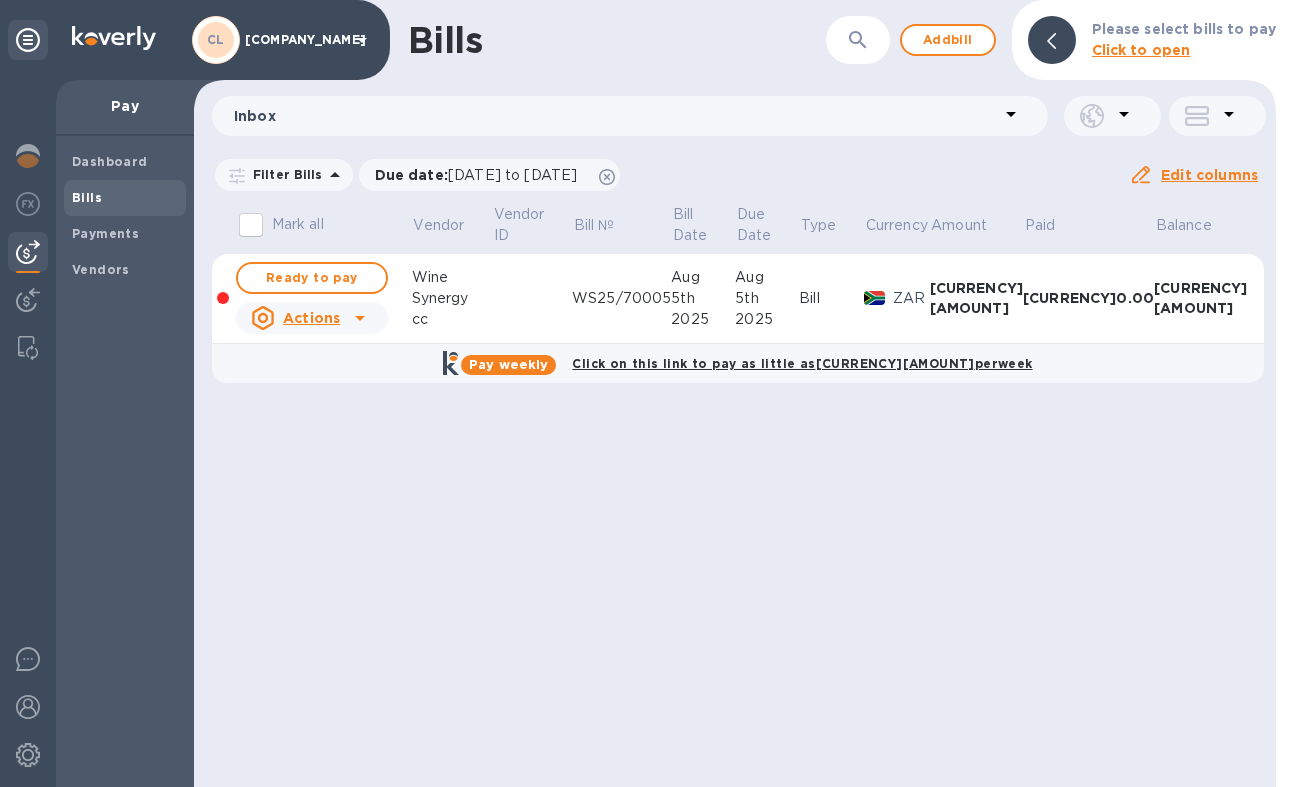 click 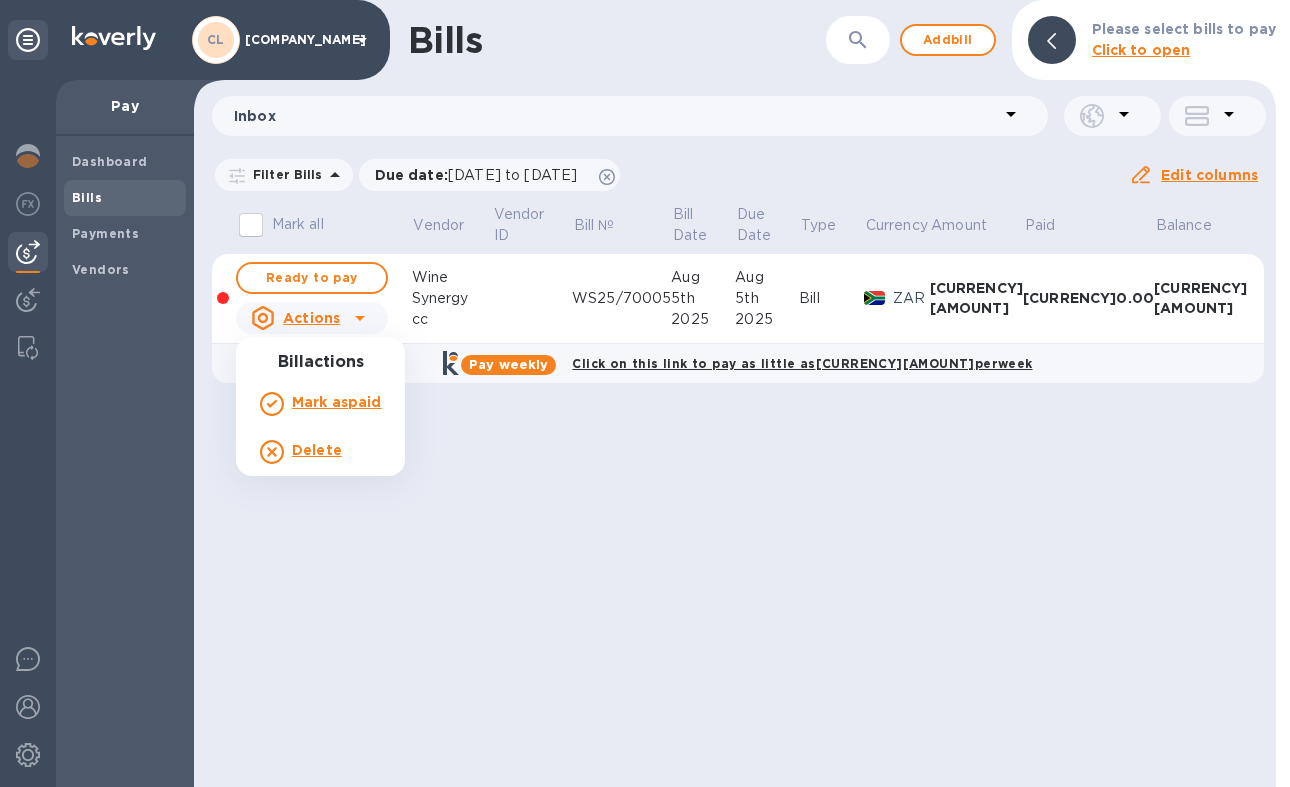 click at bounding box center [645, 393] 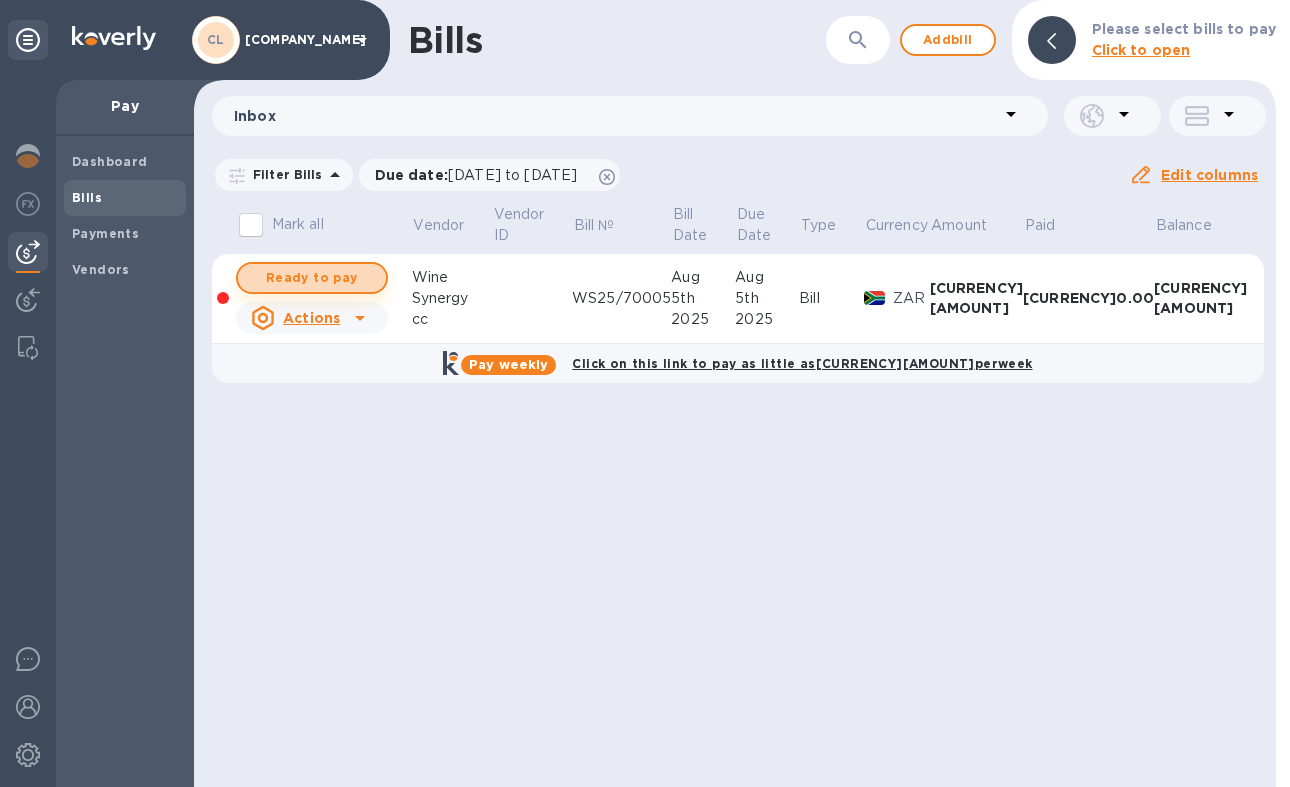 click on "Ready to pay" at bounding box center (312, 278) 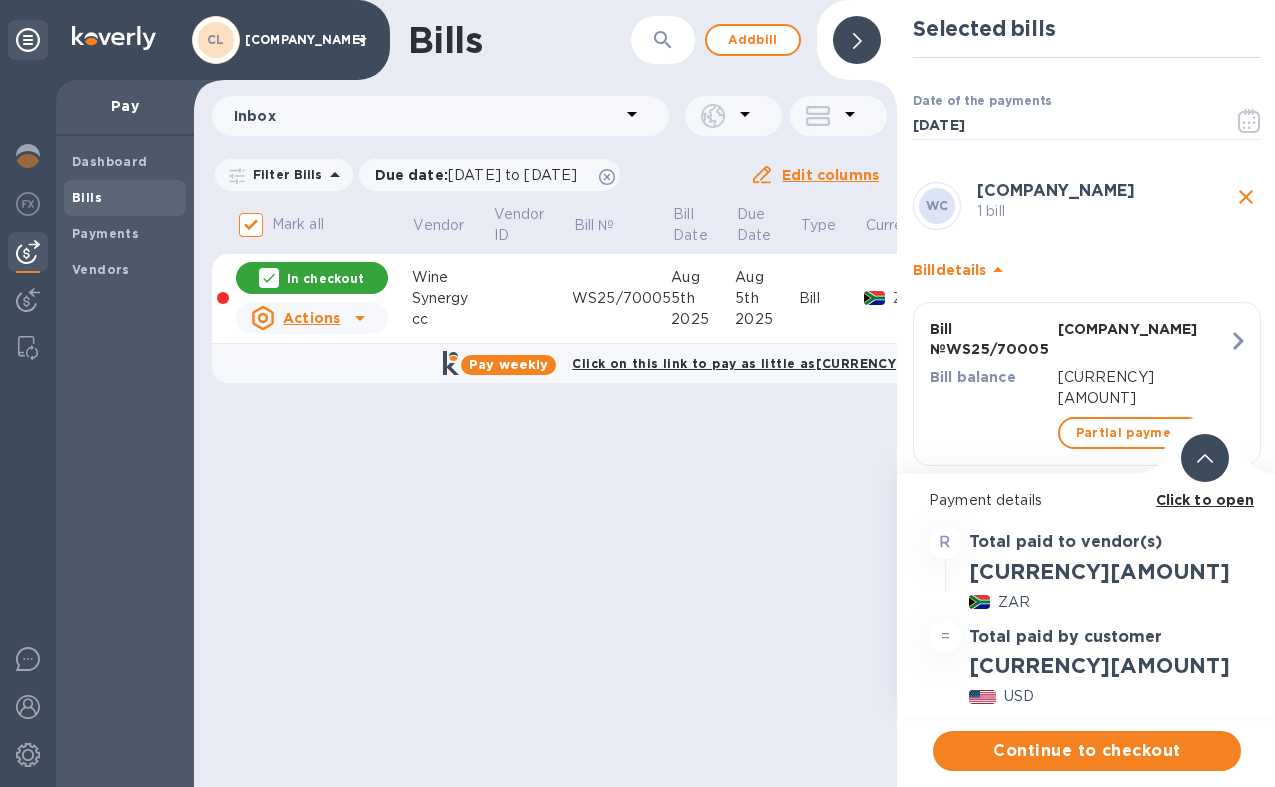 scroll, scrollTop: 15, scrollLeft: 0, axis: vertical 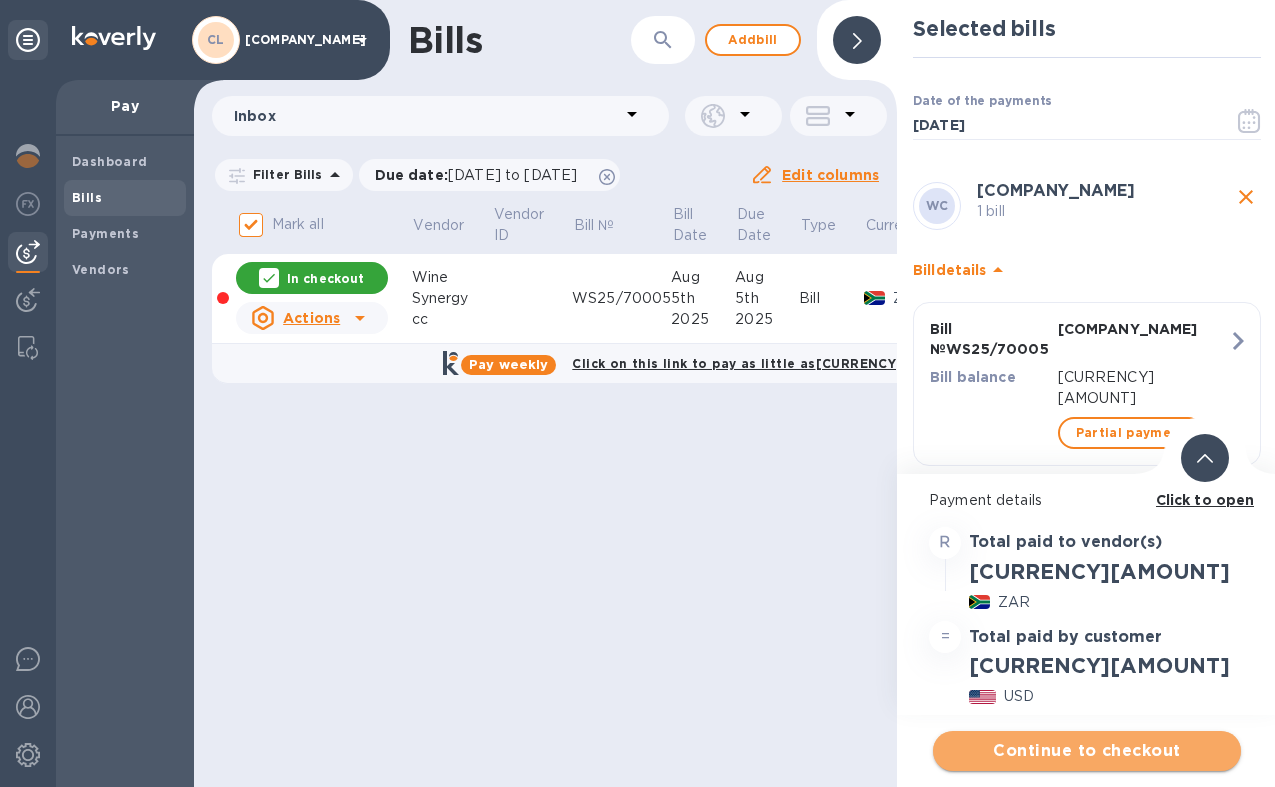 click on "Continue to checkout" at bounding box center [1087, 751] 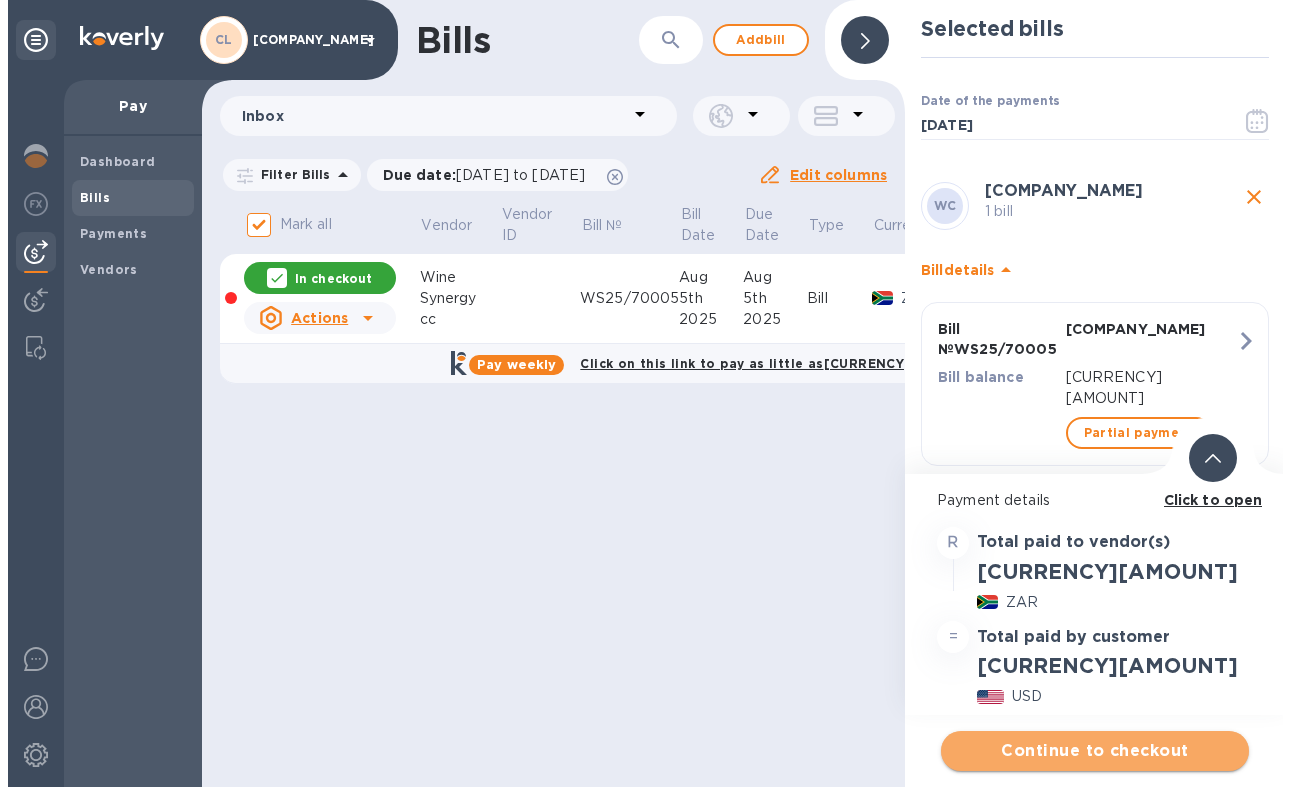 scroll, scrollTop: 0, scrollLeft: 0, axis: both 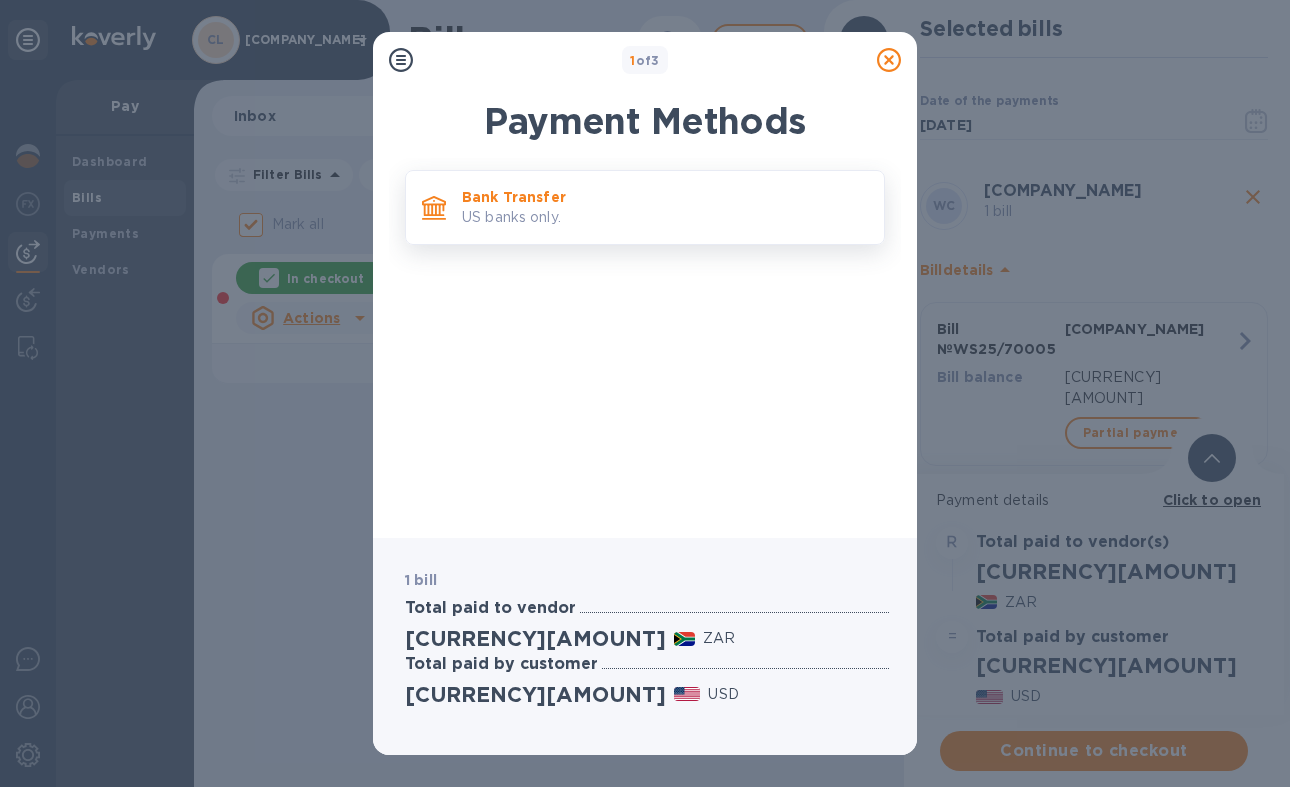 click on "Bank Transfer" at bounding box center [665, 197] 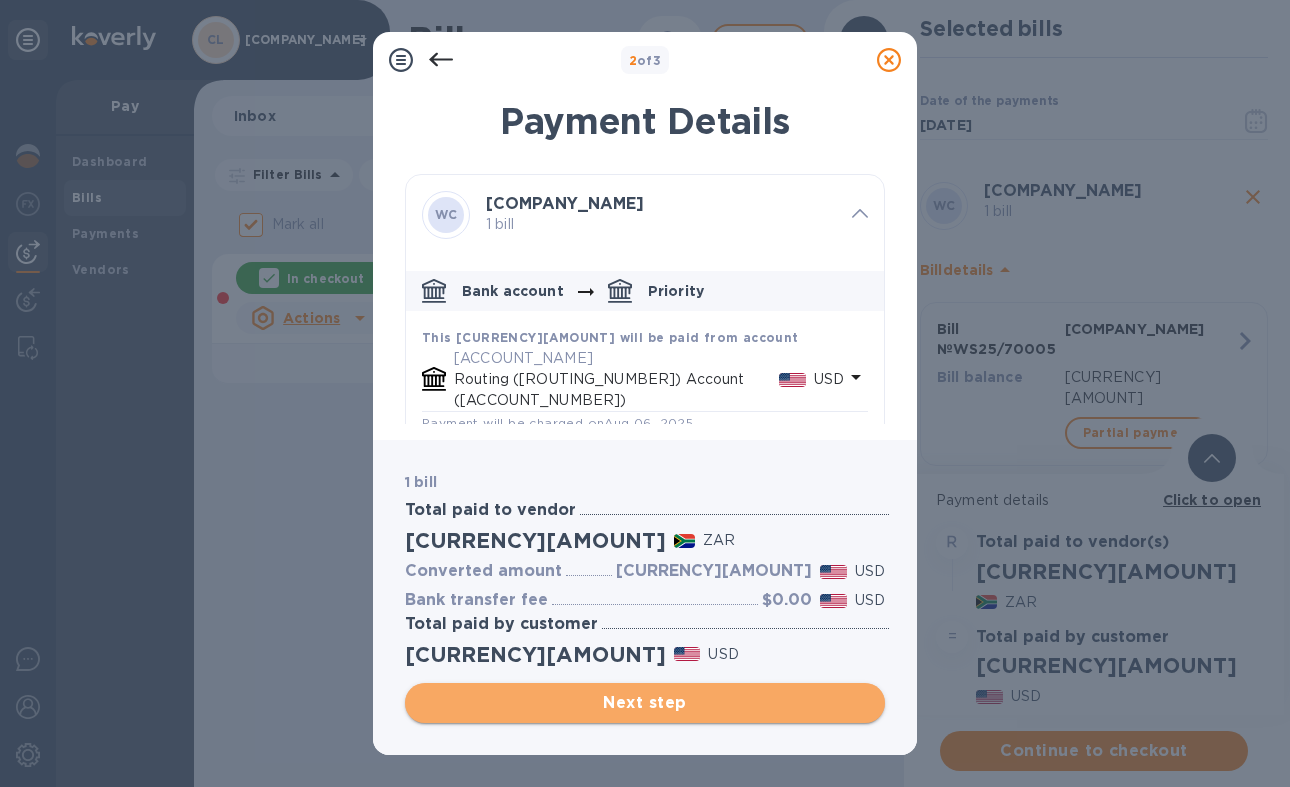 click on "Next step" at bounding box center [645, 703] 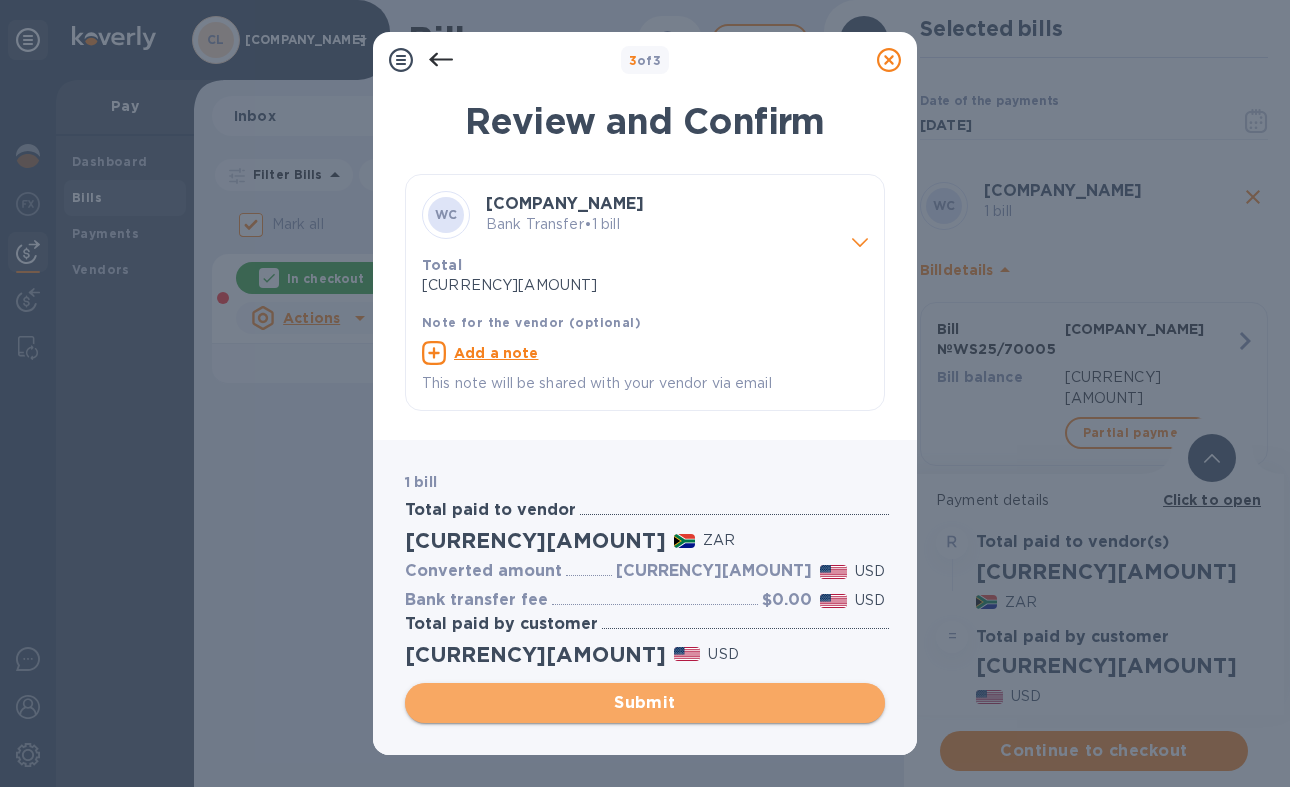 click on "Submit" at bounding box center (645, 703) 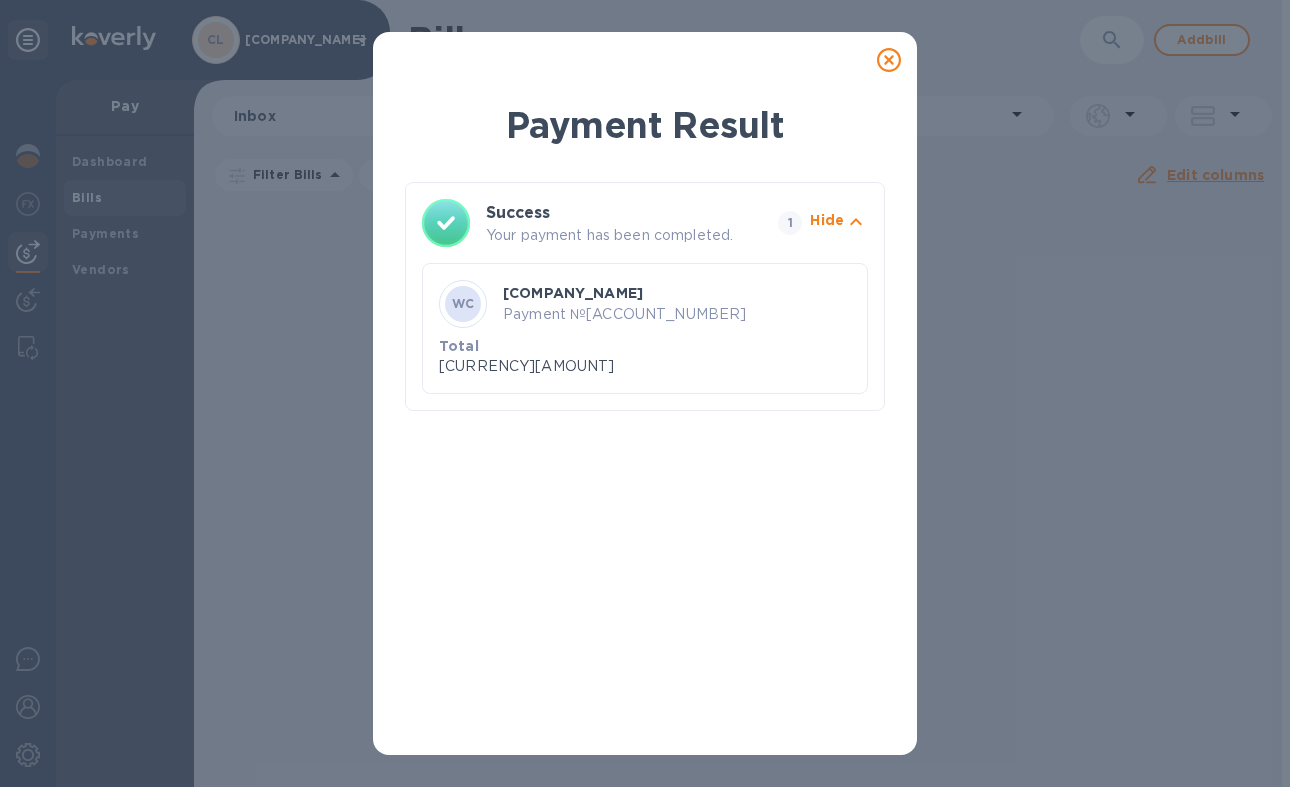 click 